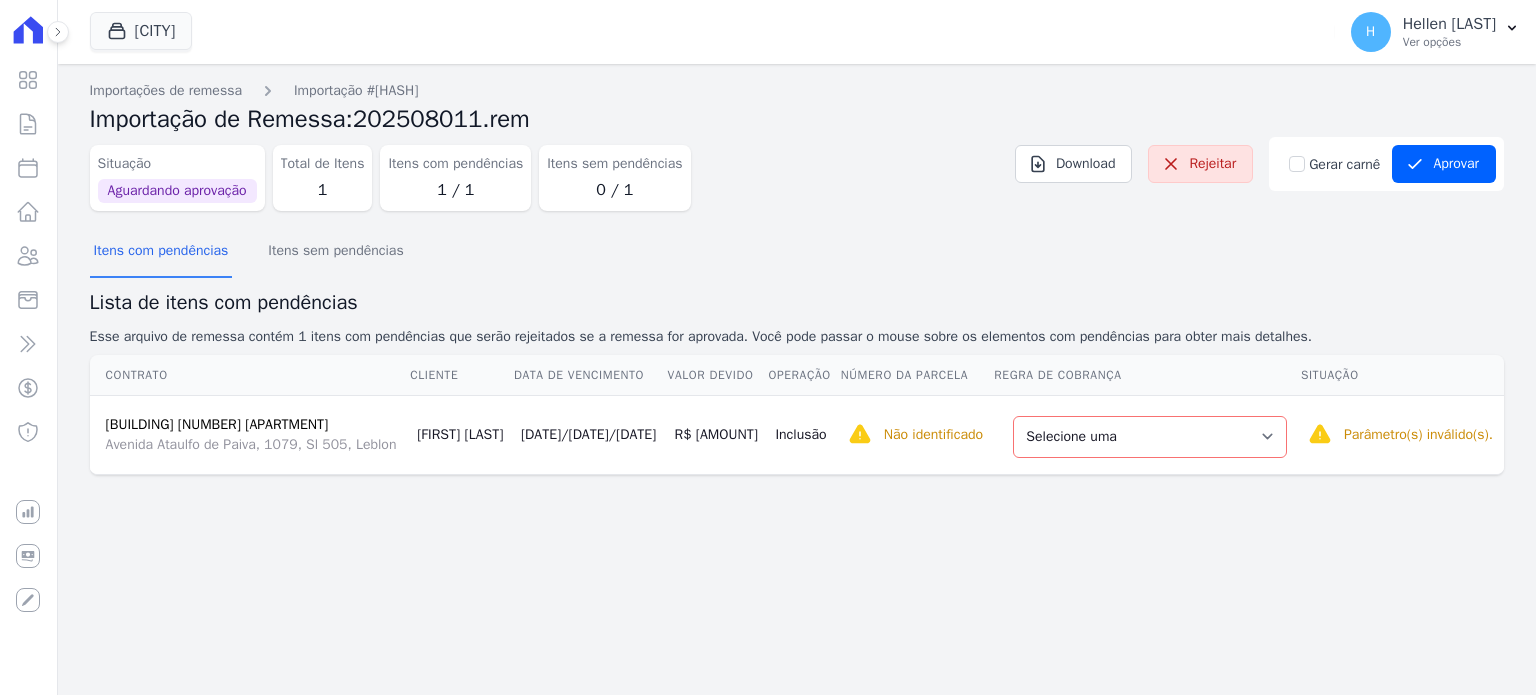scroll, scrollTop: 0, scrollLeft: 0, axis: both 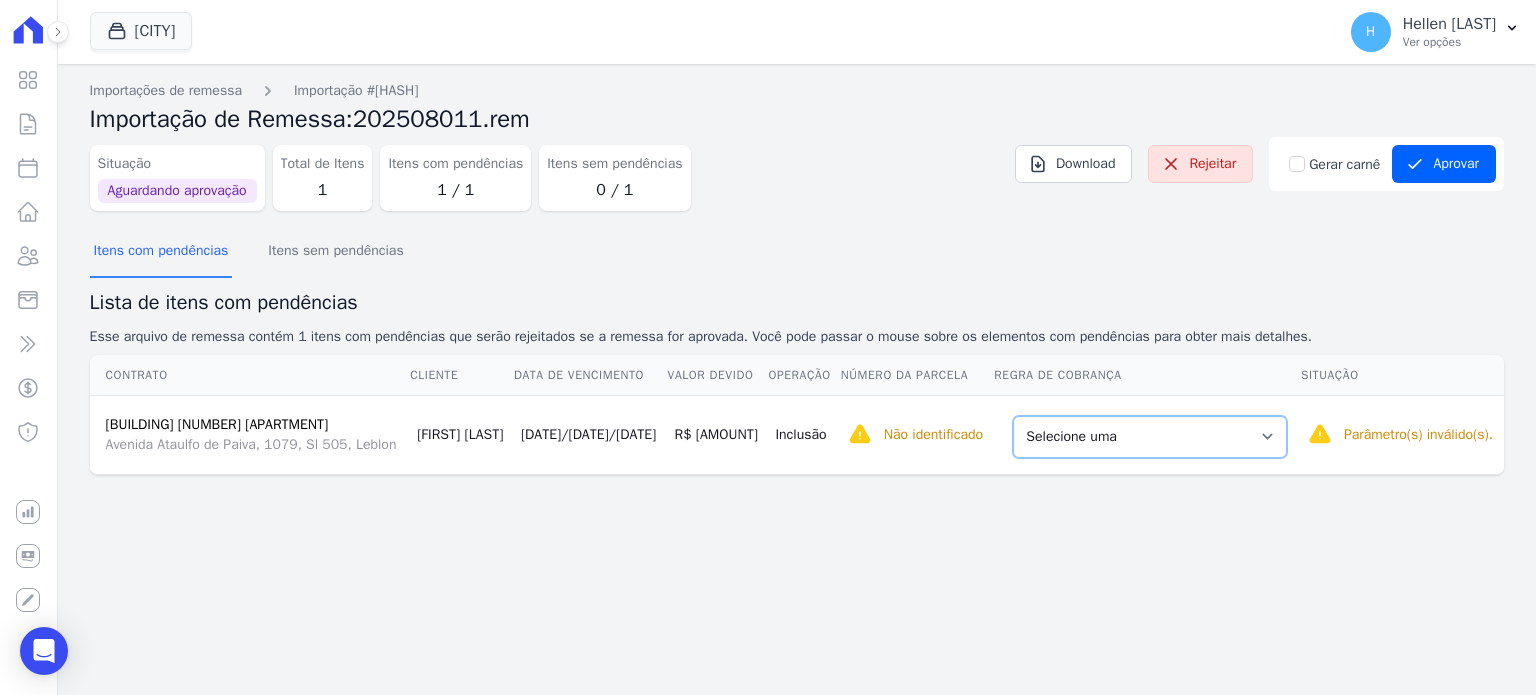 click on "Selecione uma
Nova Parcela Avulsa
Parcela Avulsa Existente
Quitação (1 X R$ [PRICE])
Quitação (1 X R$ [PRICE])
Outros (5 X R$ [PRICE])
Outros (1 X R$ [PRICE])
Financiamento CEF (1 X R$ [PRICE])
Intercalada (1 X R$ [PRICE])
Parcela do Cliente (1 X R$ [PRICE])
Parcela Normal (1 X R$ [PRICE])
Outros (24 X R$ [PRICE])
Outros (24 X R$ [PRICE])
Outros (24 X R$ [PRICE])
Outros (24 X R$ [PRICE])
Outros (24 X R$ [PRICE])
Outros (24 X R$ [PRICE])
Outros (24 X R$ [PRICE])
Outros (24 X R$ [PRICE])
Outros (24 X R$ [PRICE])
Outros (24 X R$ [PRICE])
Outros (24 X R$ [PRICE])
Outros (24 X R$ [PRICE])
Outros (24 X R$ [PRICE])
Outros (24 X R$ [PRICE])
Outros (24 X R$ [PRICE])
Outros (24 X R$ [PRICE])
Outros (24 X R$ [PRICE])
Outros (24 X R$ [PRICE])
Outros (24 X R$ [PRICE])
Outros (24 X R$ [PRICE])
Outros (24 X R$ [PRICE])
Outros (24 X R$ [PRICE])
Outros (24 X R$ [PRICE])
Outros (24 X R$ [PRICE])
Outros (24 X R$ [PRICE])
Outros (24 X R$ [PRICE])
Outros (24 X R$ [PRICE])" at bounding box center (1150, 437) 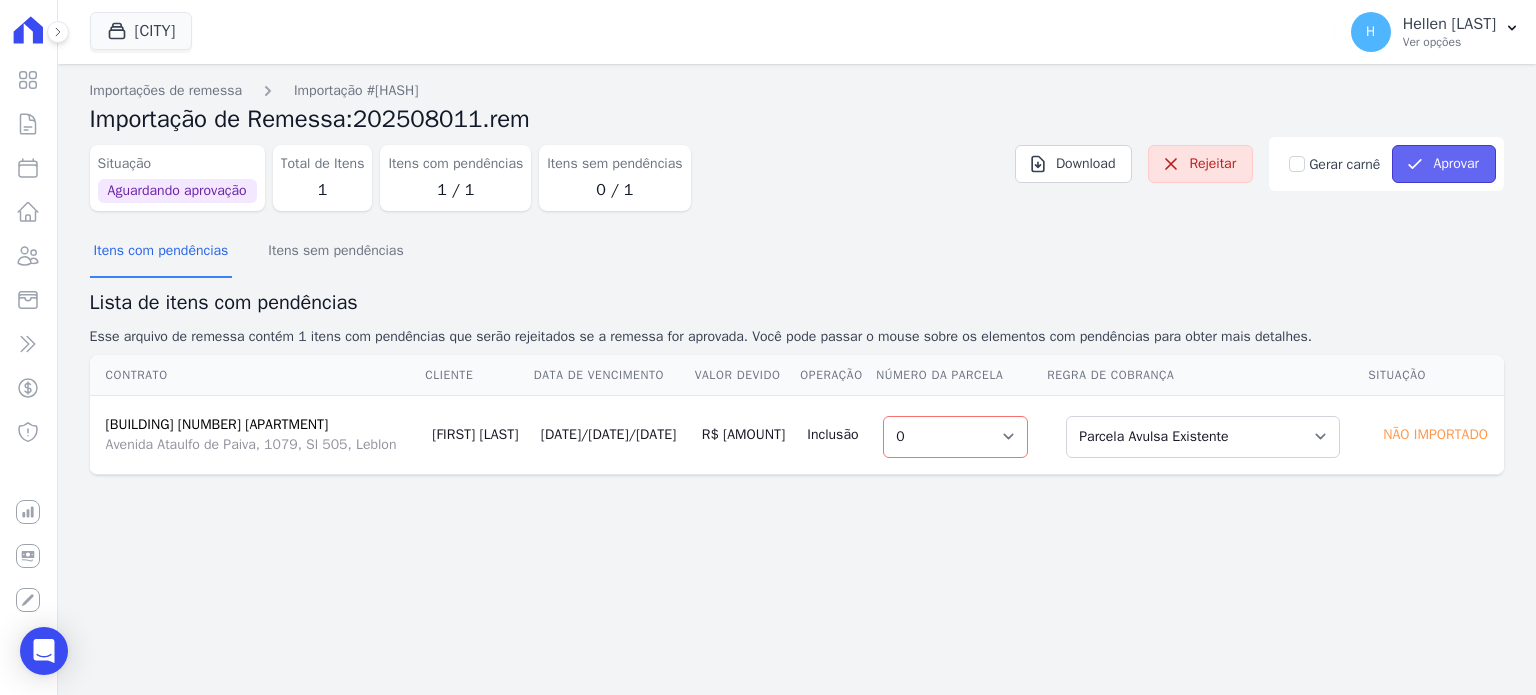 click on "Aprovar" at bounding box center [1444, 164] 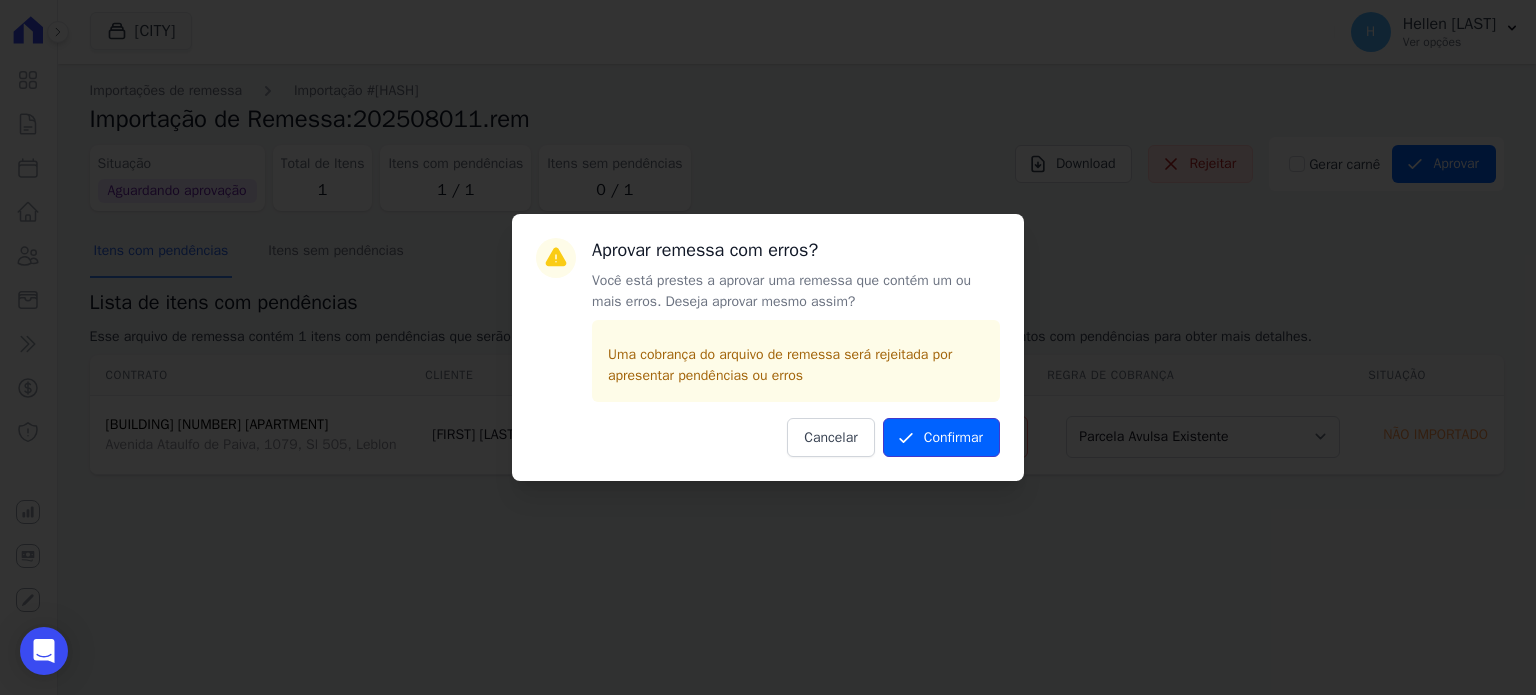 drag, startPoint x: 949, startPoint y: 438, endPoint x: 999, endPoint y: 407, distance: 58.830265 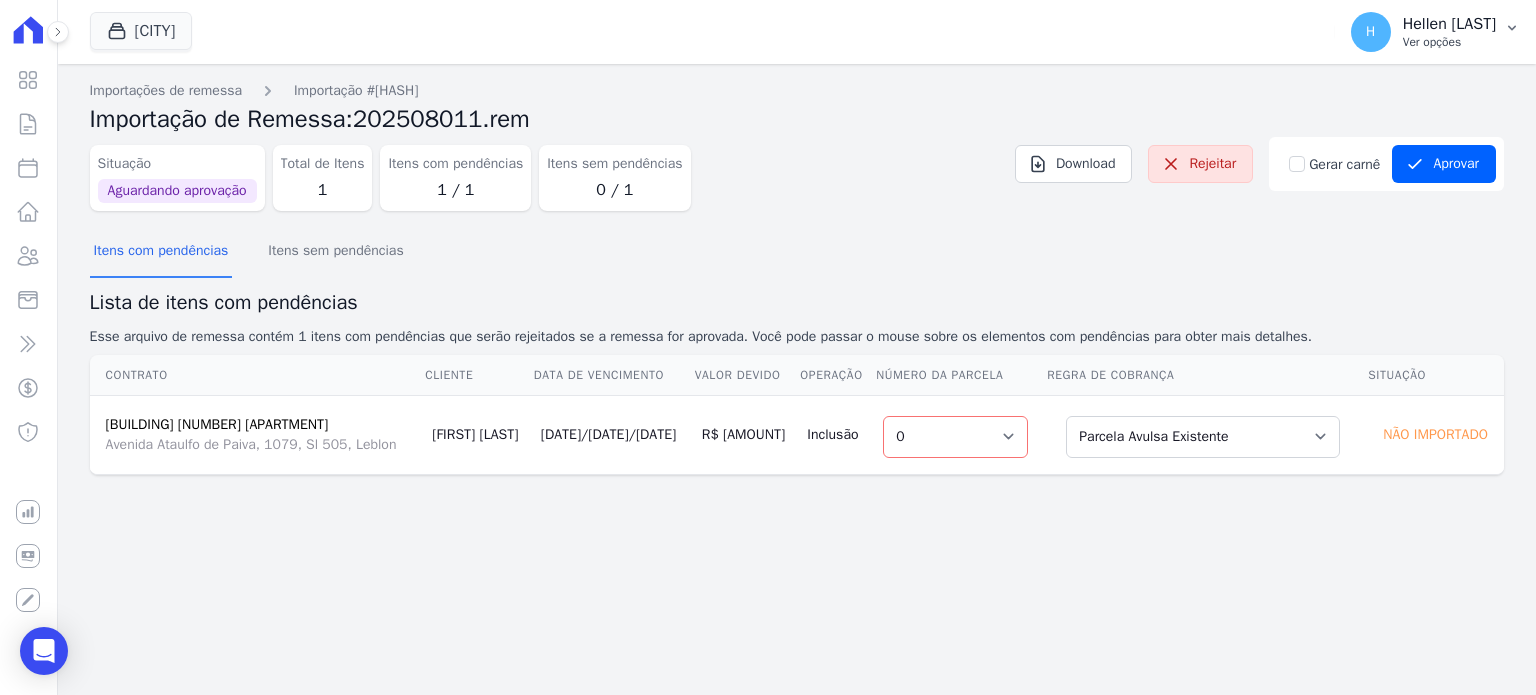 click 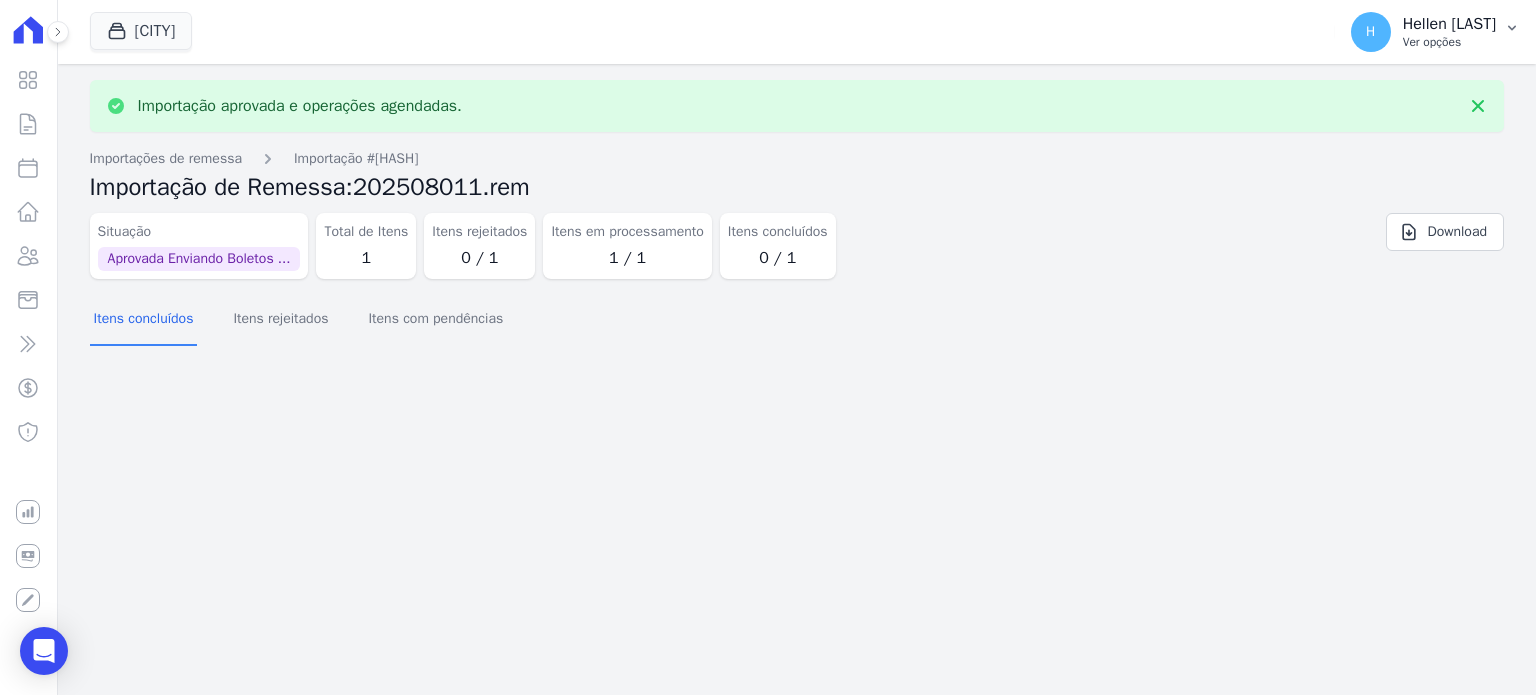 click on "Hellen  [LAST]" at bounding box center (1435, 32) 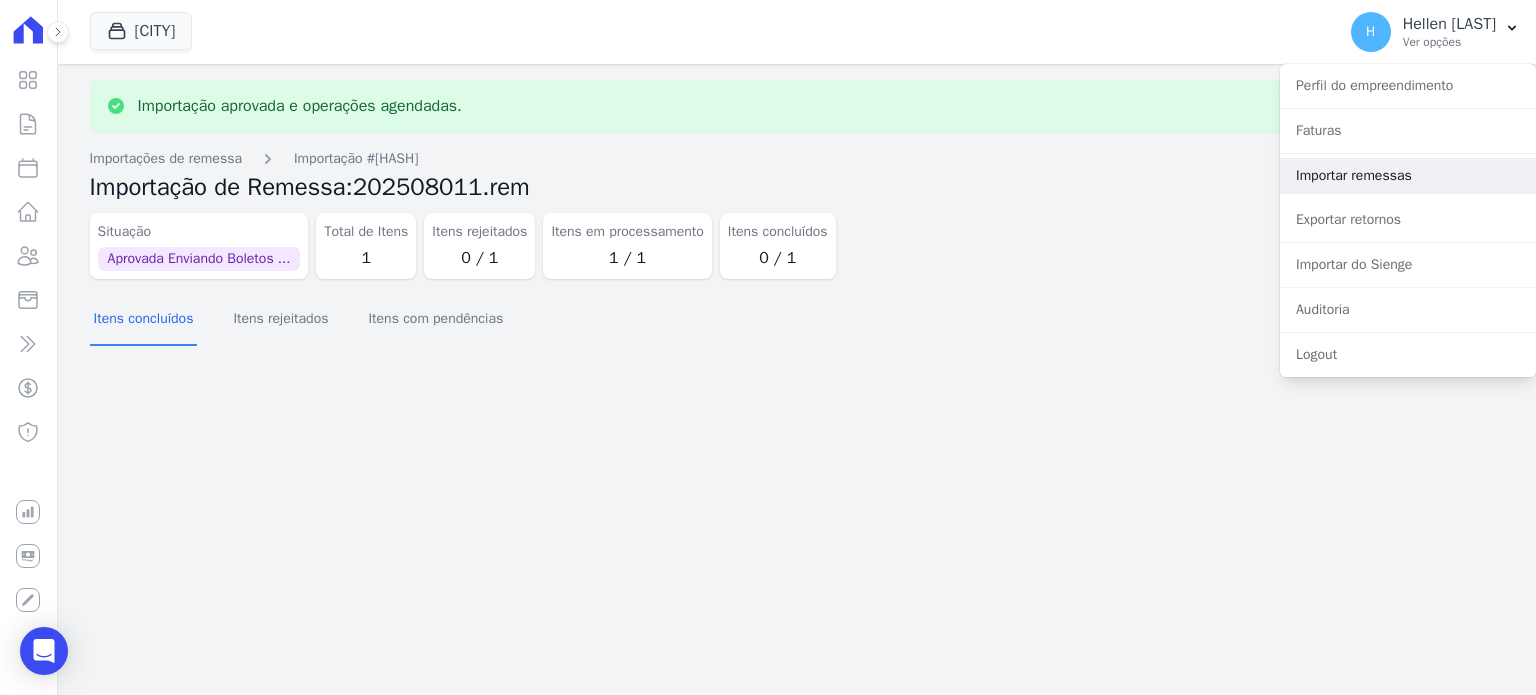 click on "Importar remessas" at bounding box center (1408, 176) 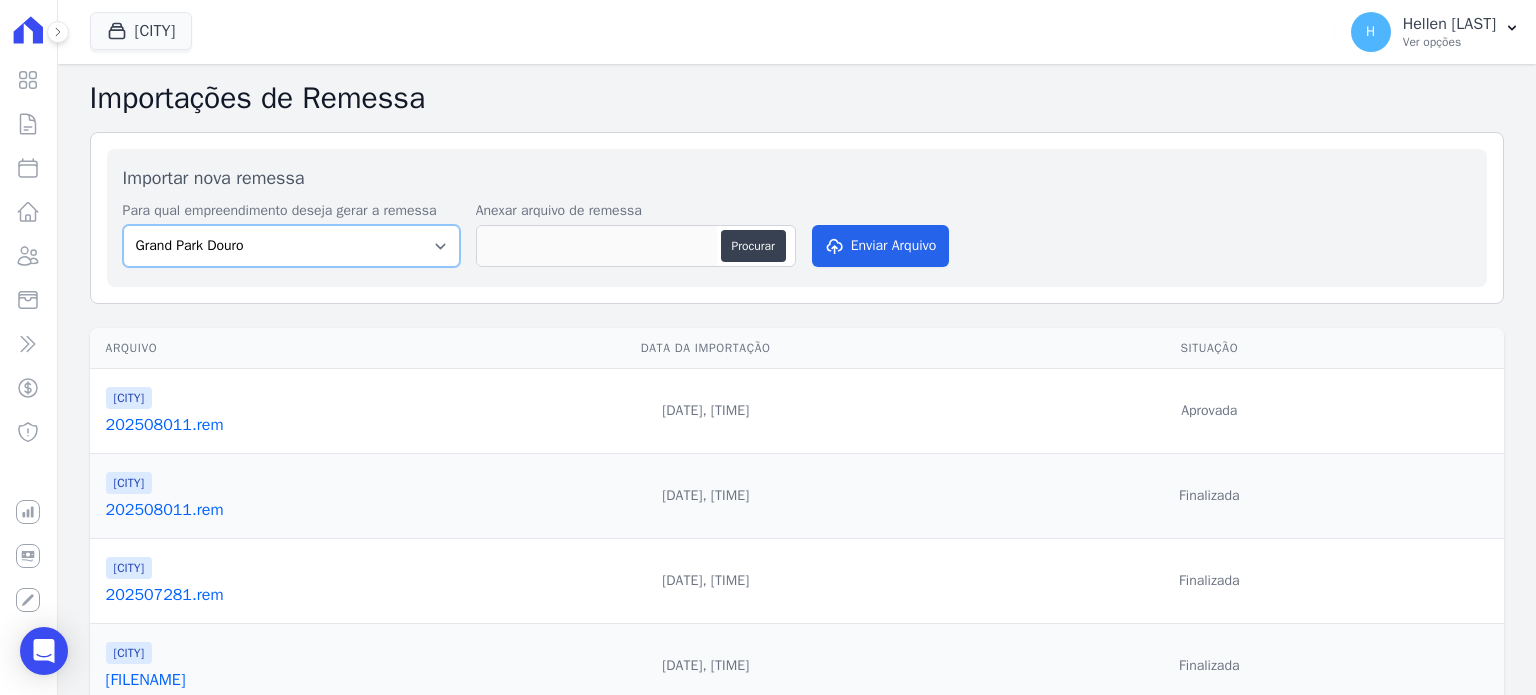 click on "[CITY]" at bounding box center (291, 246) 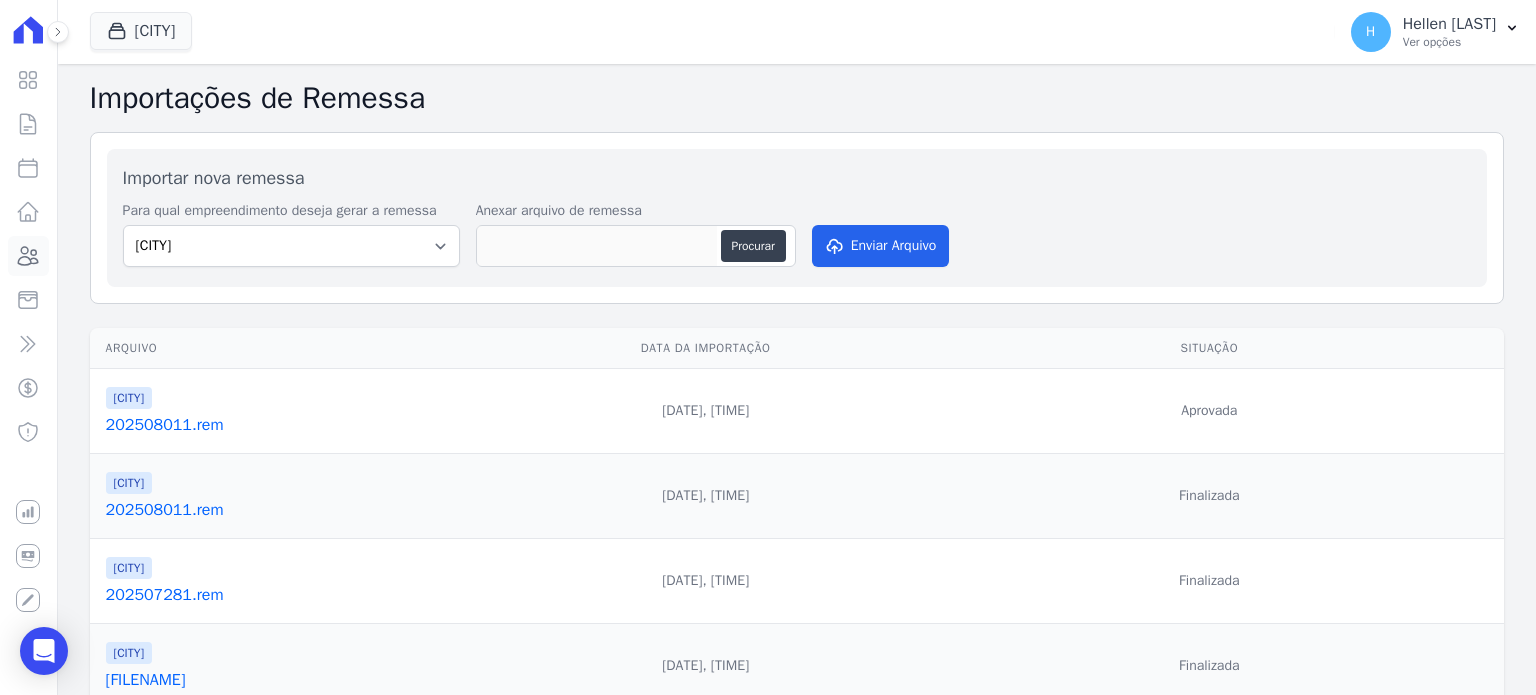 click 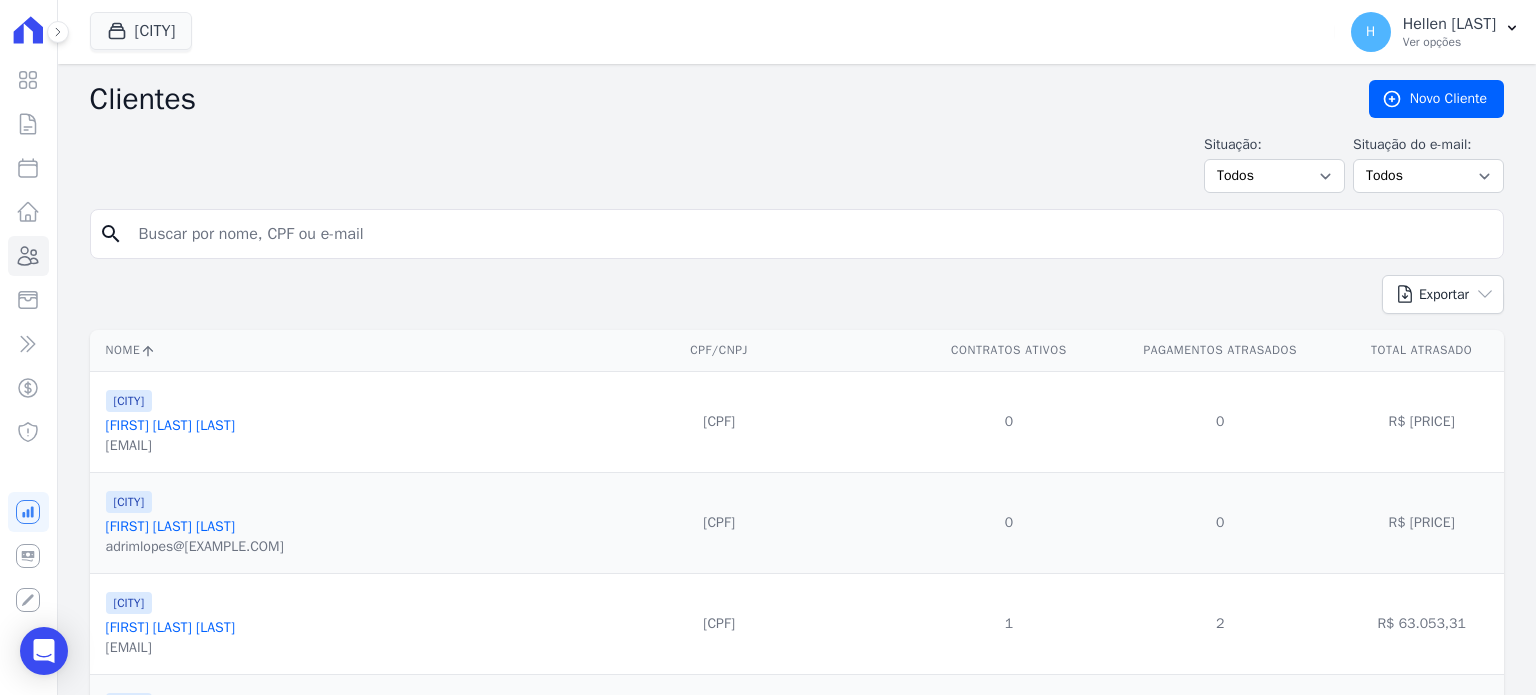 click at bounding box center [811, 234] 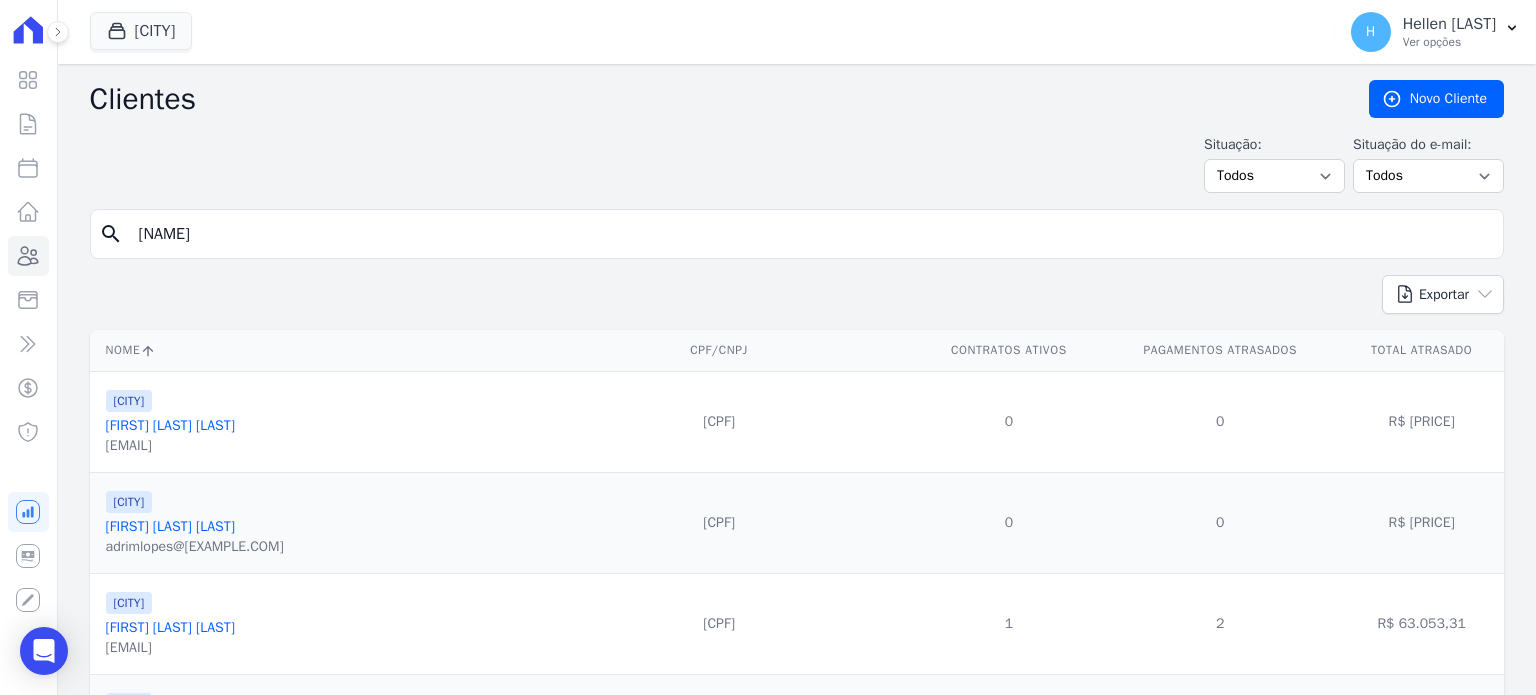 type on "[NAME]" 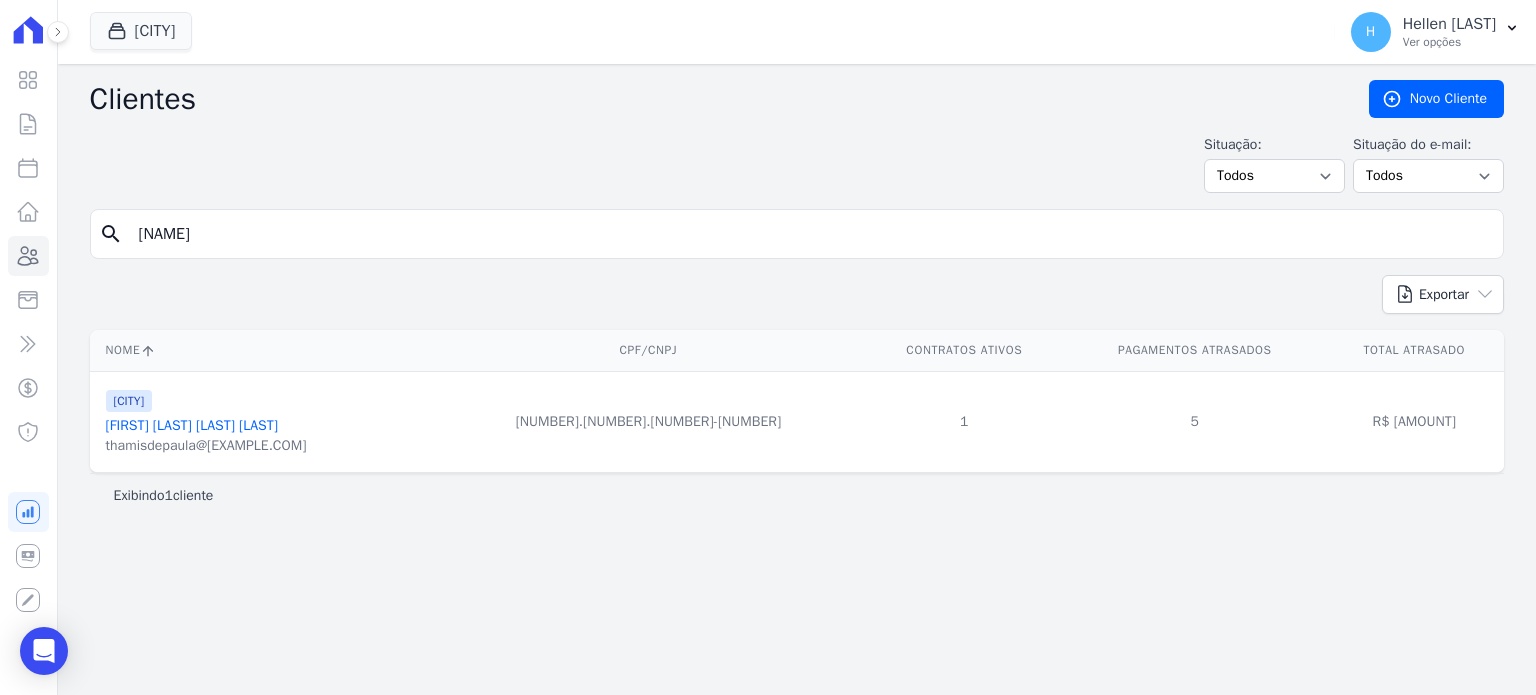 click on "[FIRST] [LAST] [LAST] [LAST]" at bounding box center (192, 425) 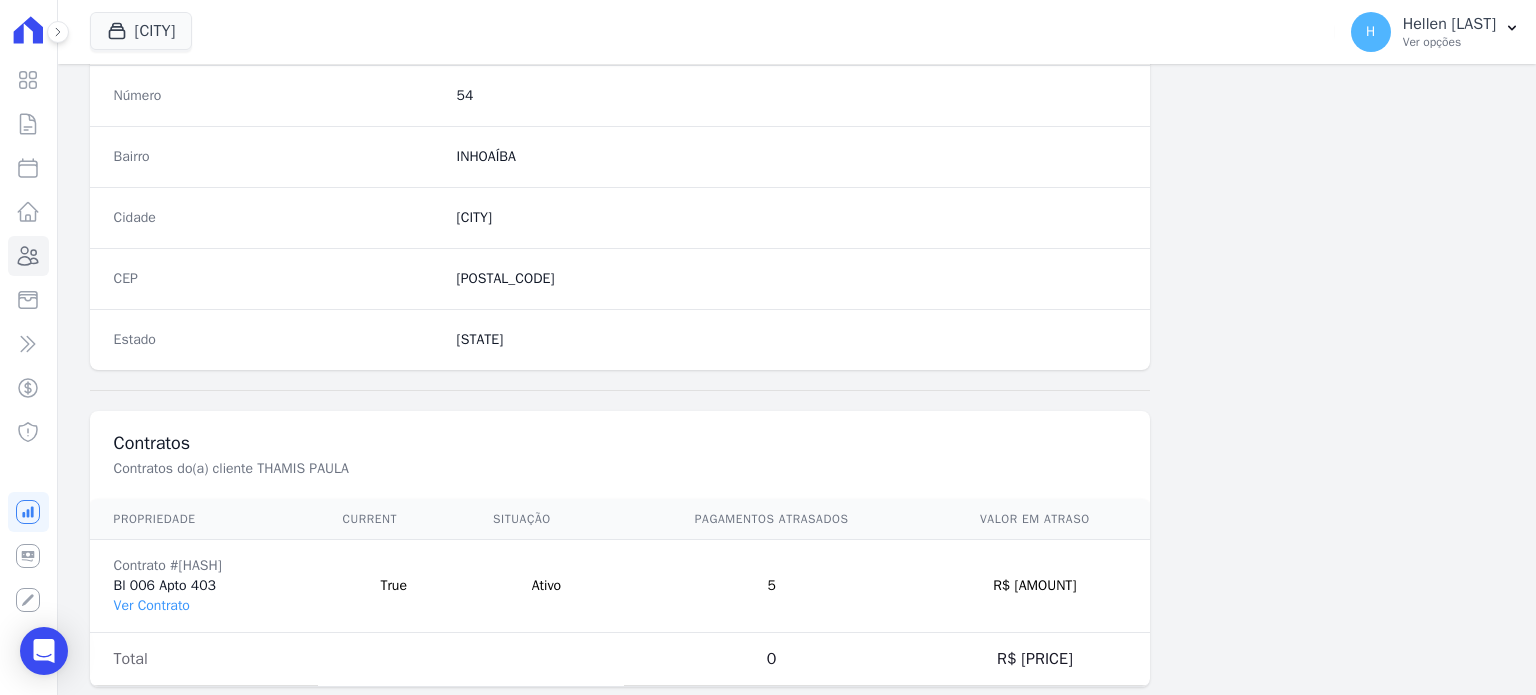 scroll, scrollTop: 1169, scrollLeft: 0, axis: vertical 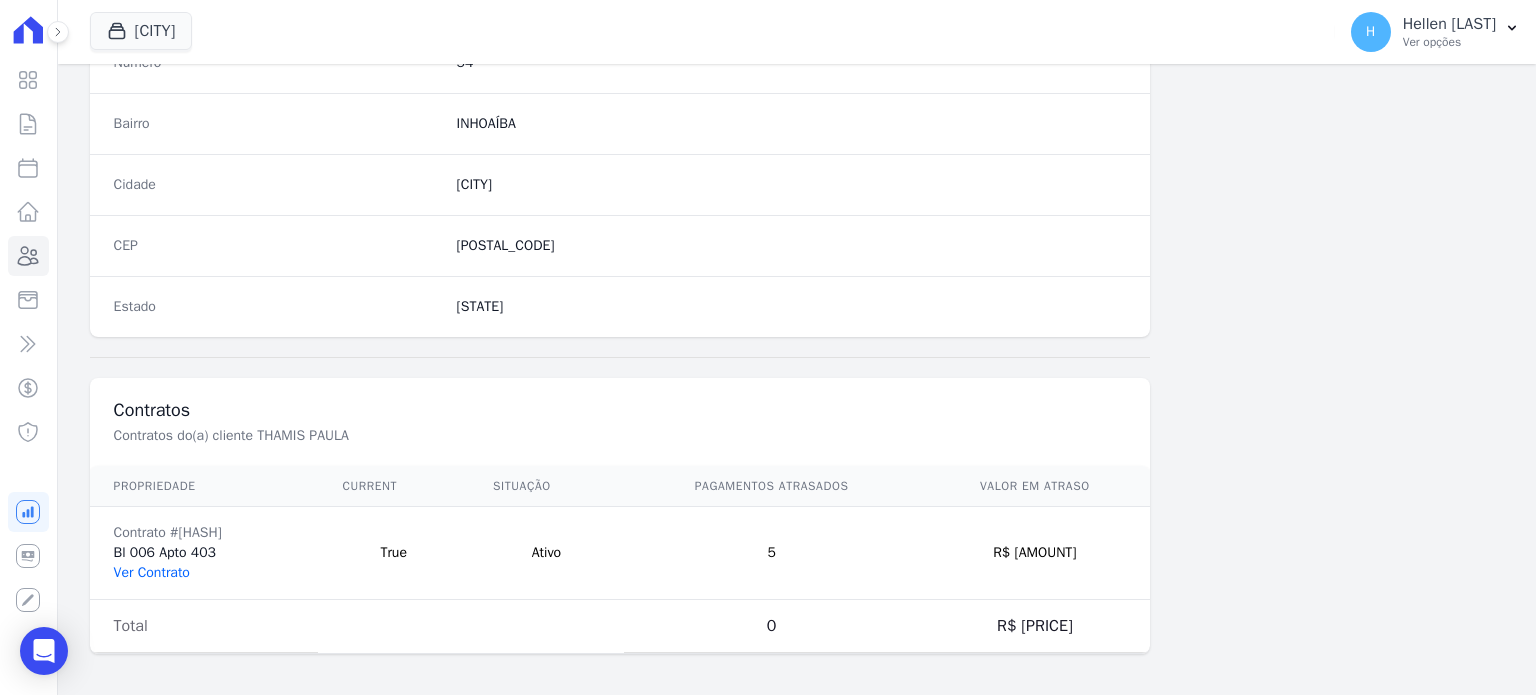click on "Ver Contrato" at bounding box center (152, 572) 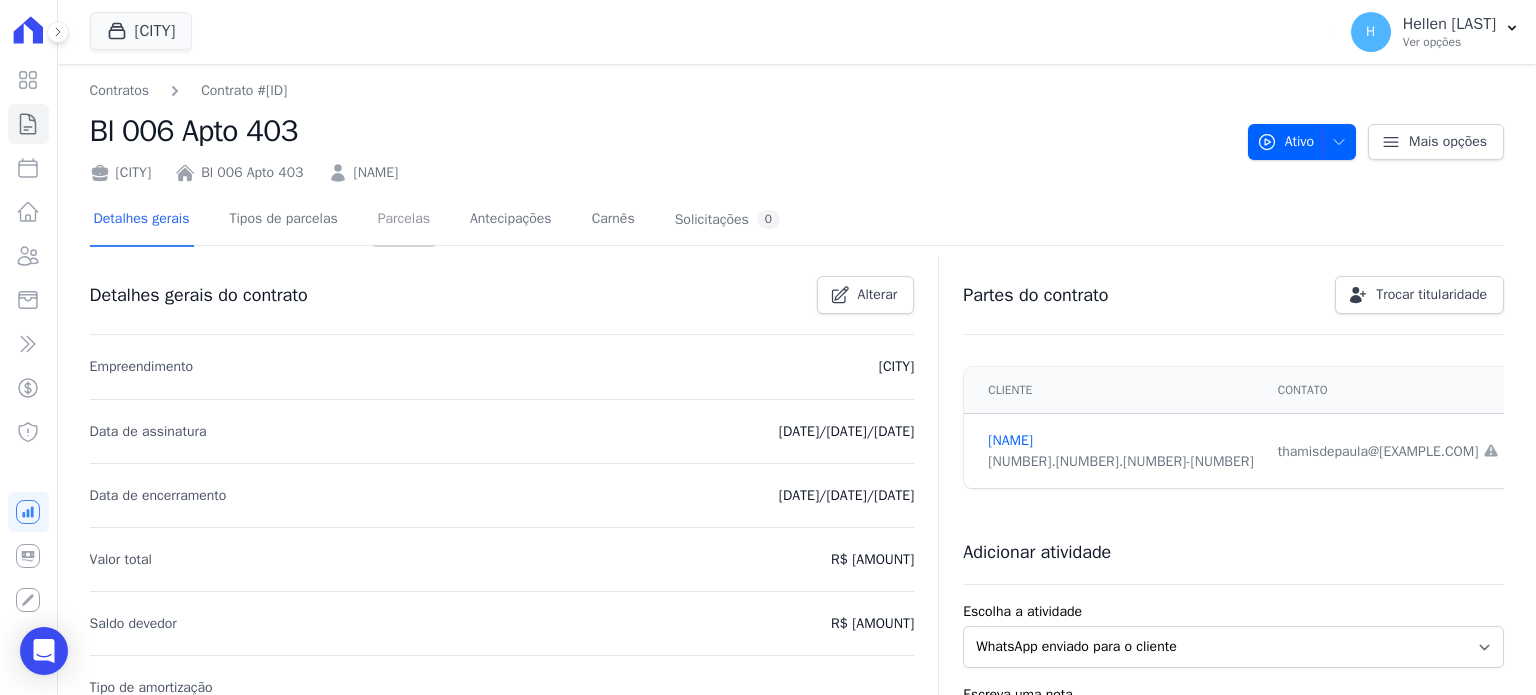 click on "Parcelas" at bounding box center (404, 220) 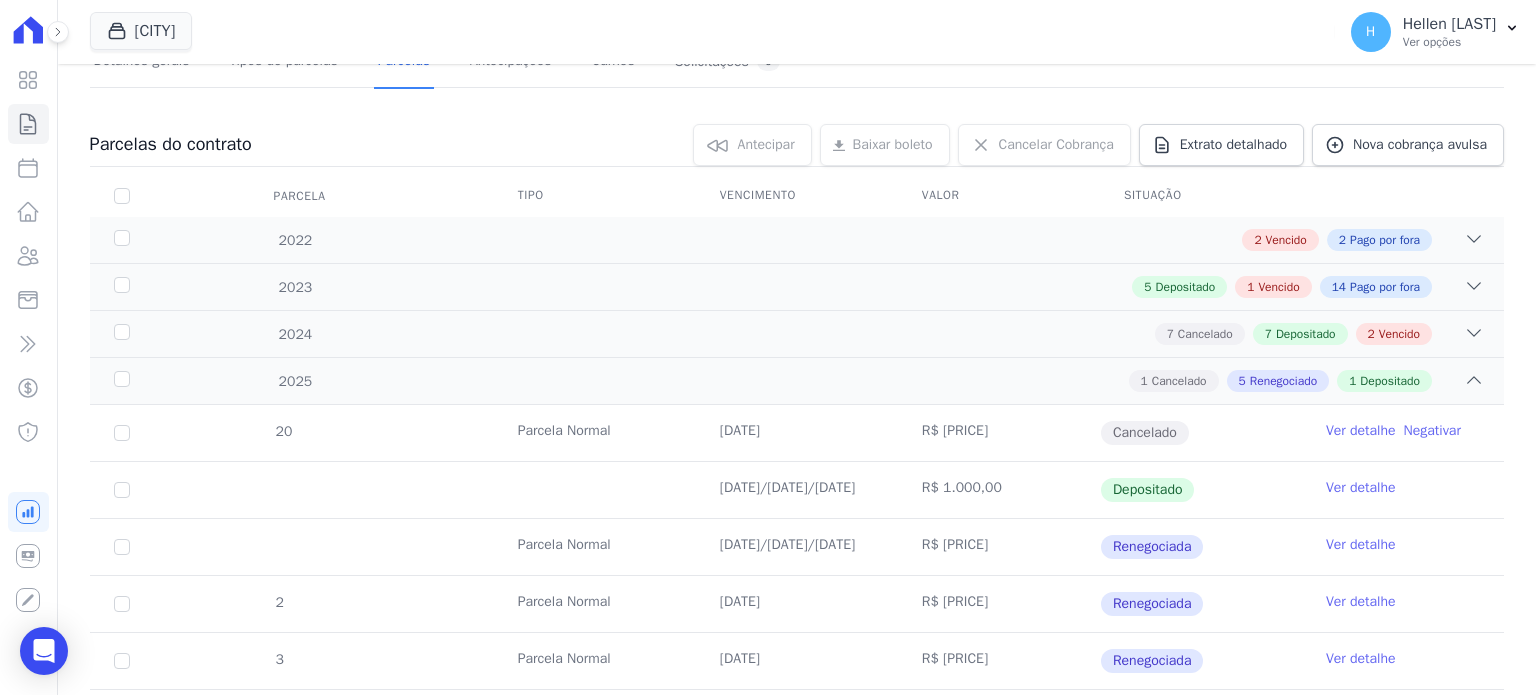scroll, scrollTop: 0, scrollLeft: 0, axis: both 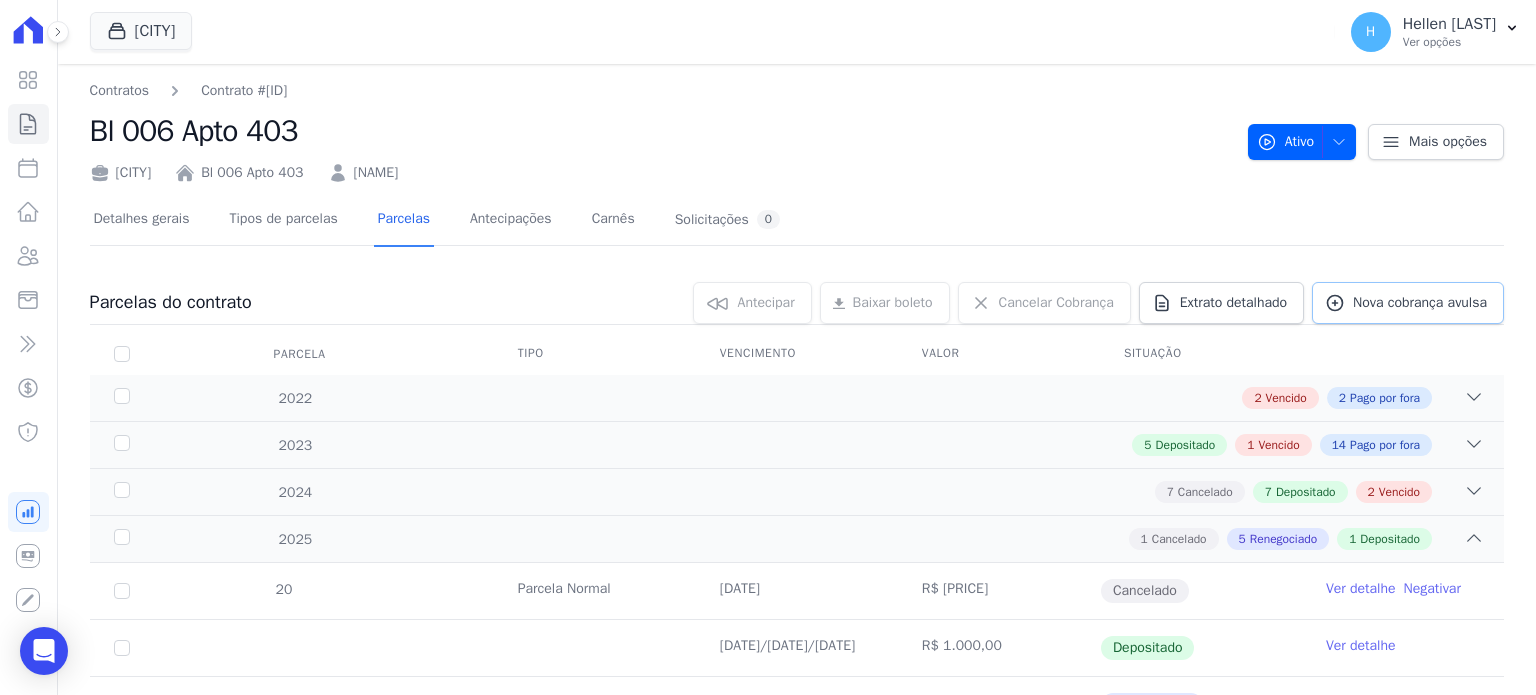 click on "Nova cobrança avulsa" at bounding box center (1408, 303) 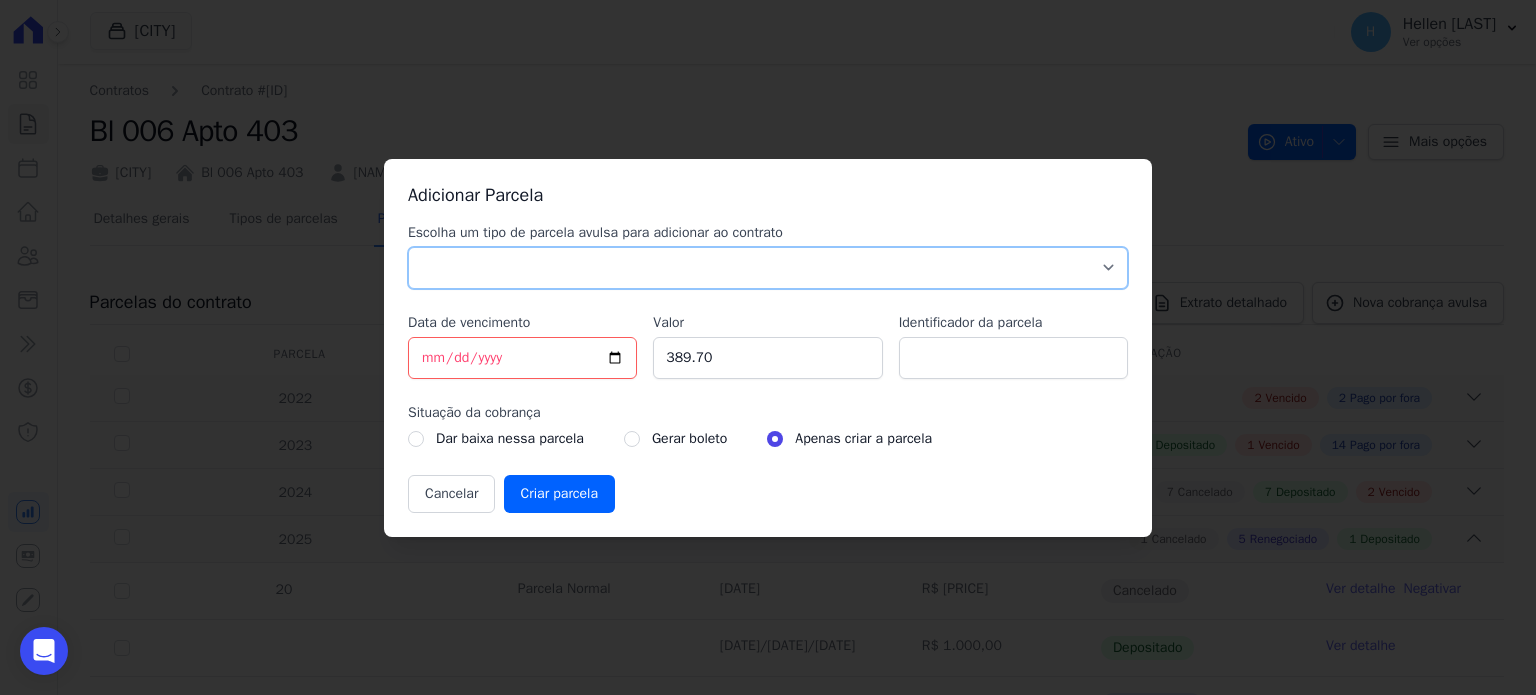 click on "Parcela Normal
Sinal
Caução
Intercalada
Chaves
Pré Chaves
Pós Chaves
Taxas
Quitação
Outros
Parcela do Cliente
Acordo
Financiamento CEF
Comissão
Antecipação" at bounding box center (768, 268) 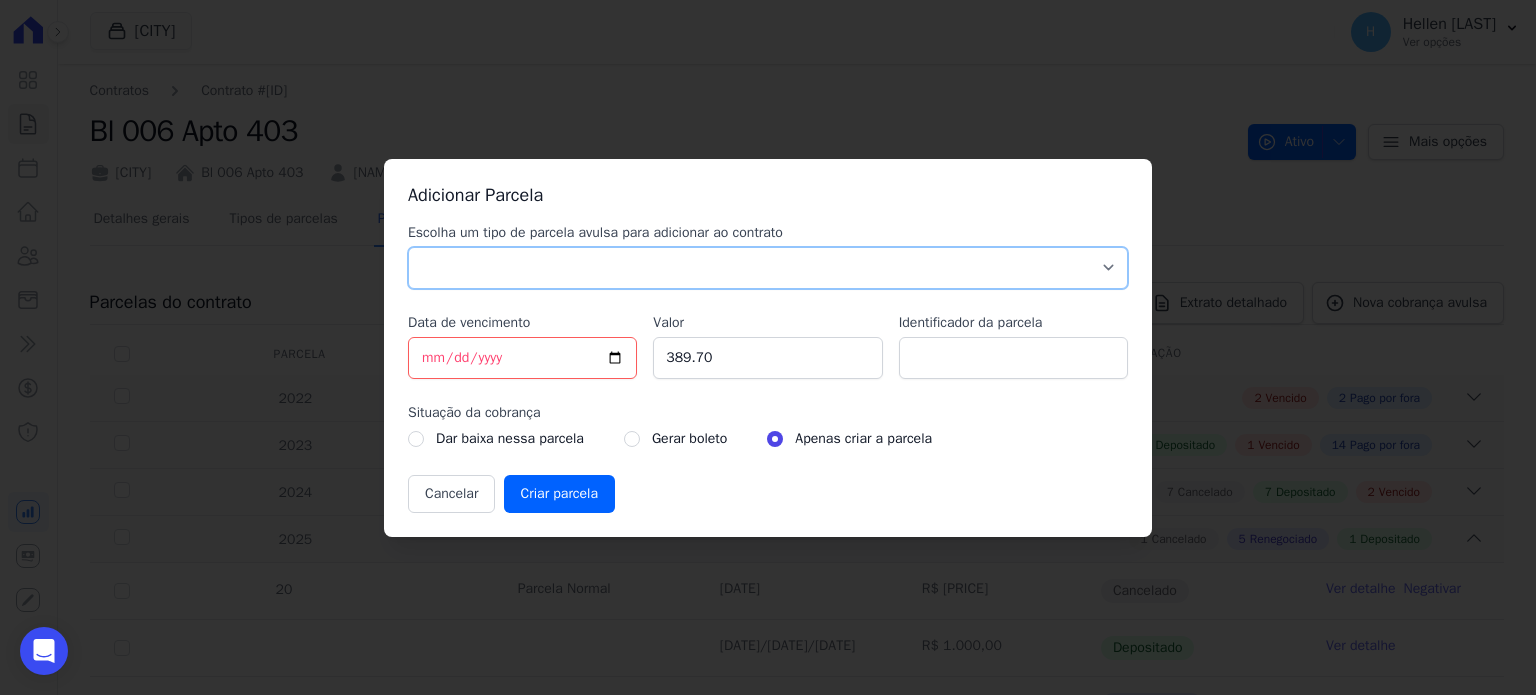 select on "others" 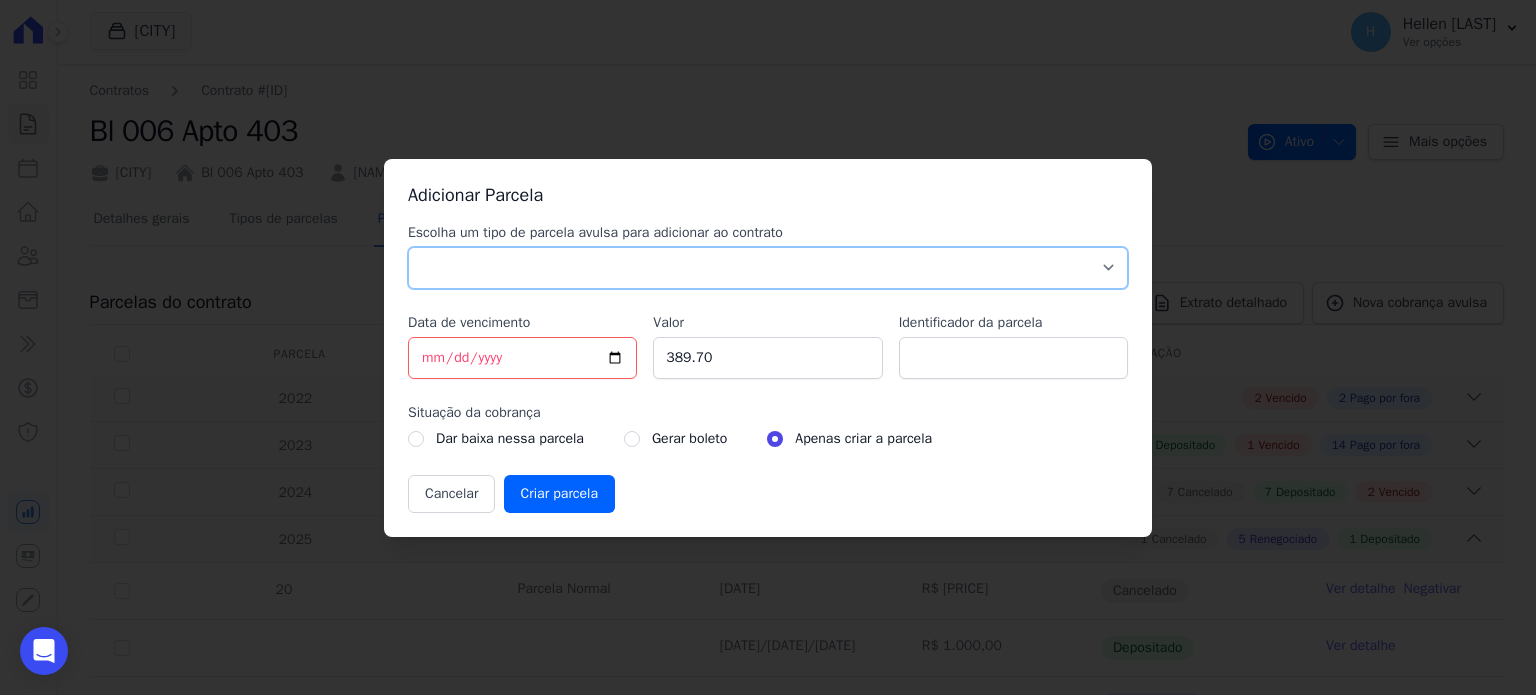 click on "Parcela Normal
Sinal
Caução
Intercalada
Chaves
Pré Chaves
Pós Chaves
Taxas
Quitação
Outros
Parcela do Cliente
Acordo
Financiamento CEF
Comissão
Antecipação" at bounding box center [768, 268] 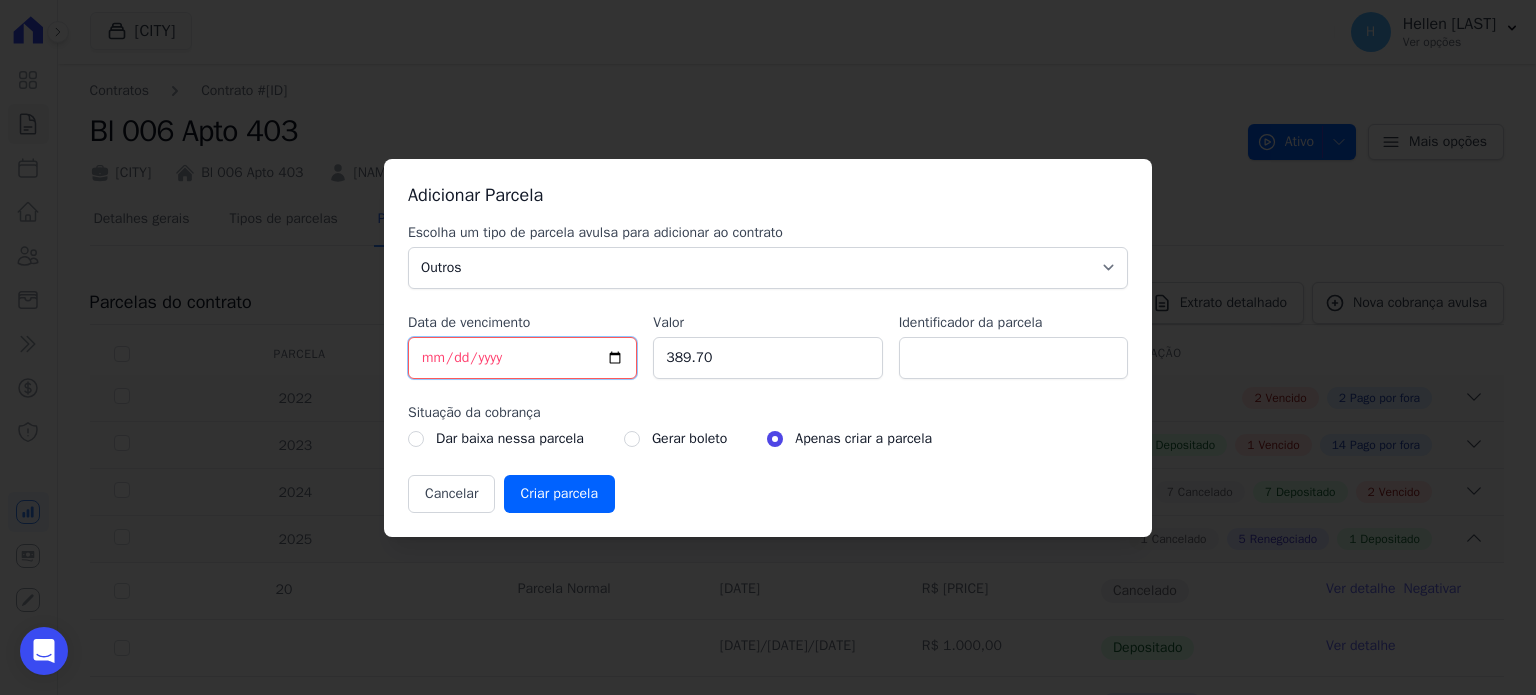 click on "[DATE]" at bounding box center (522, 358) 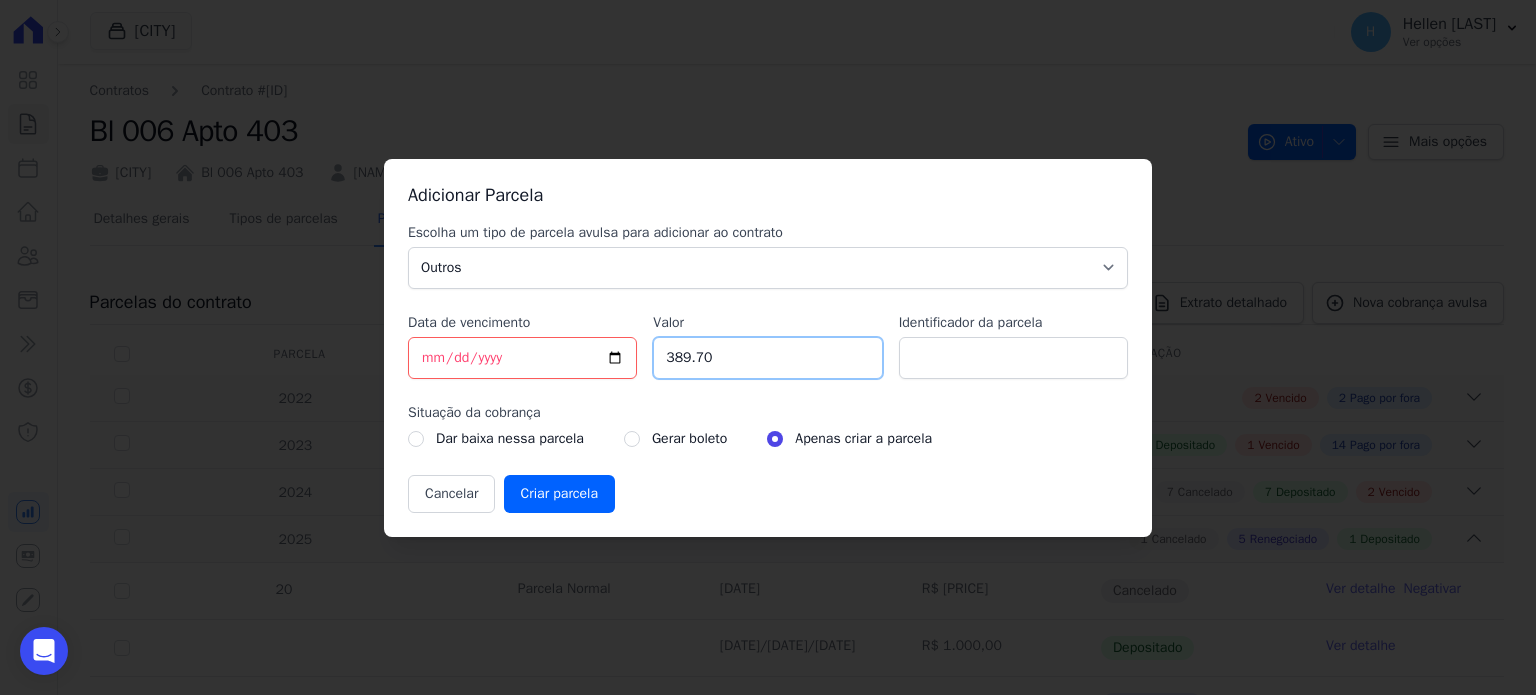click on "389.70" at bounding box center [767, 358] 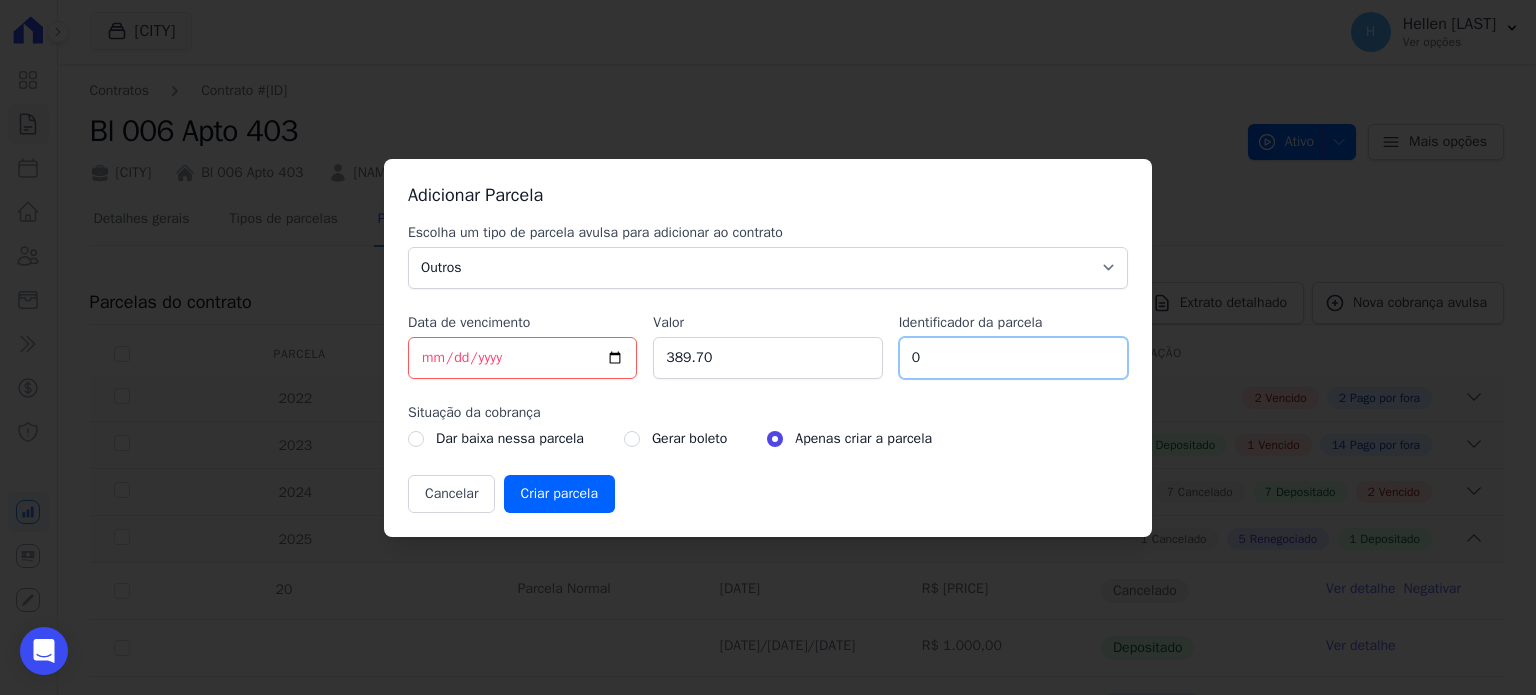 type on "0" 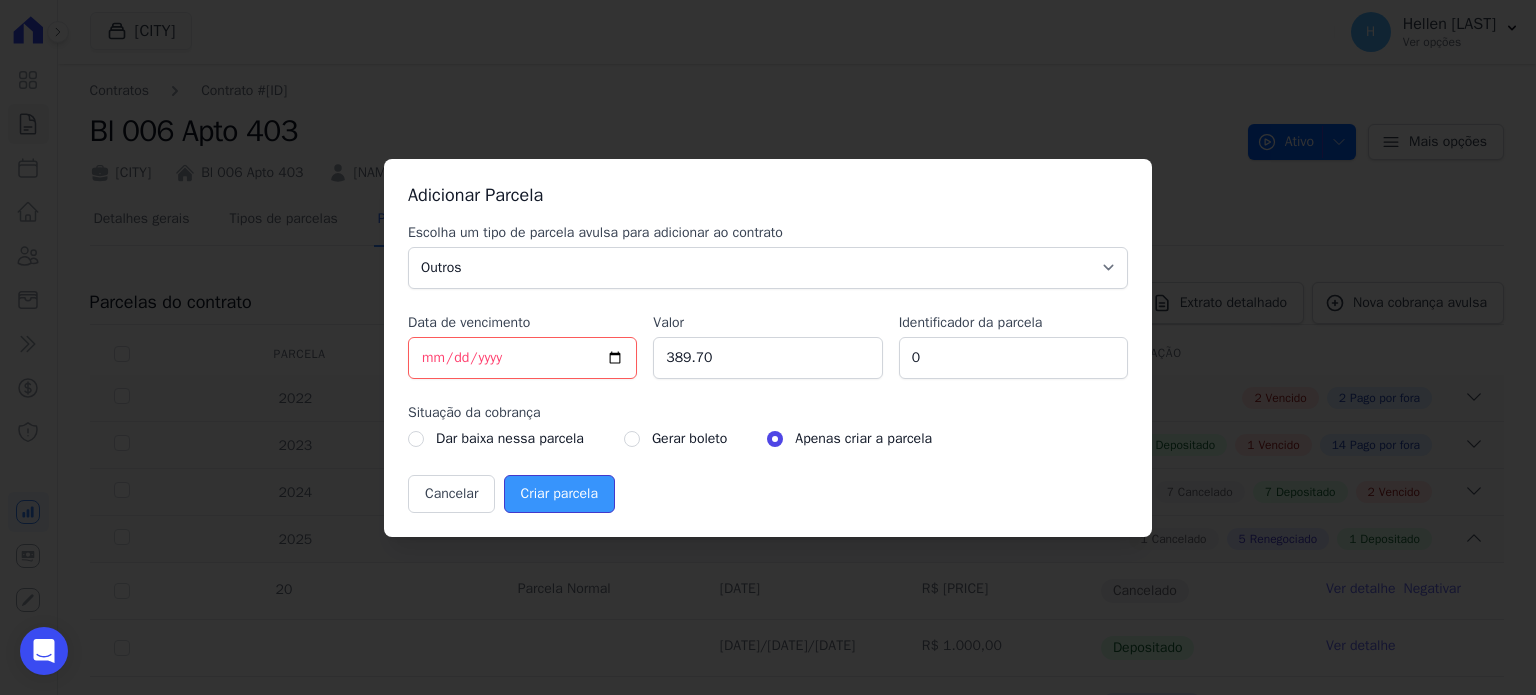 click on "Criar parcela" at bounding box center (559, 494) 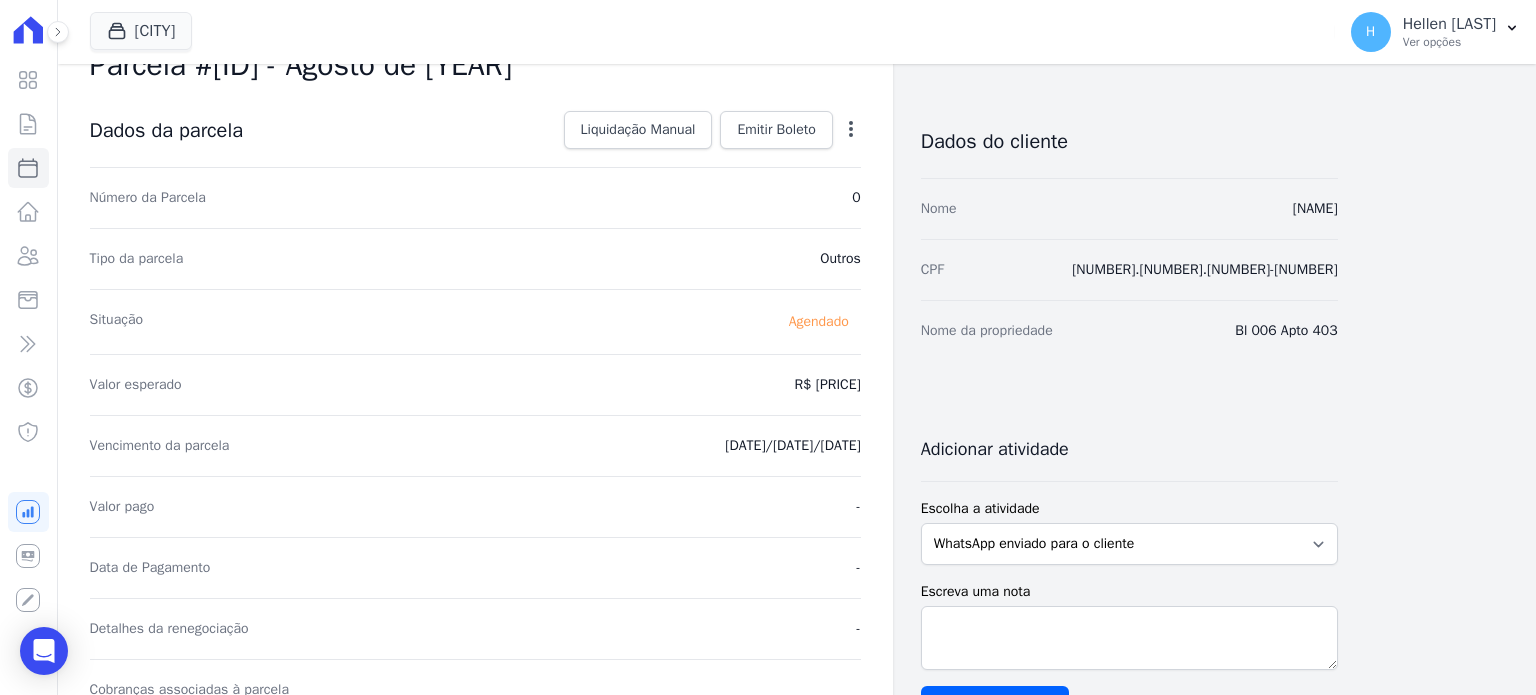 scroll, scrollTop: 0, scrollLeft: 0, axis: both 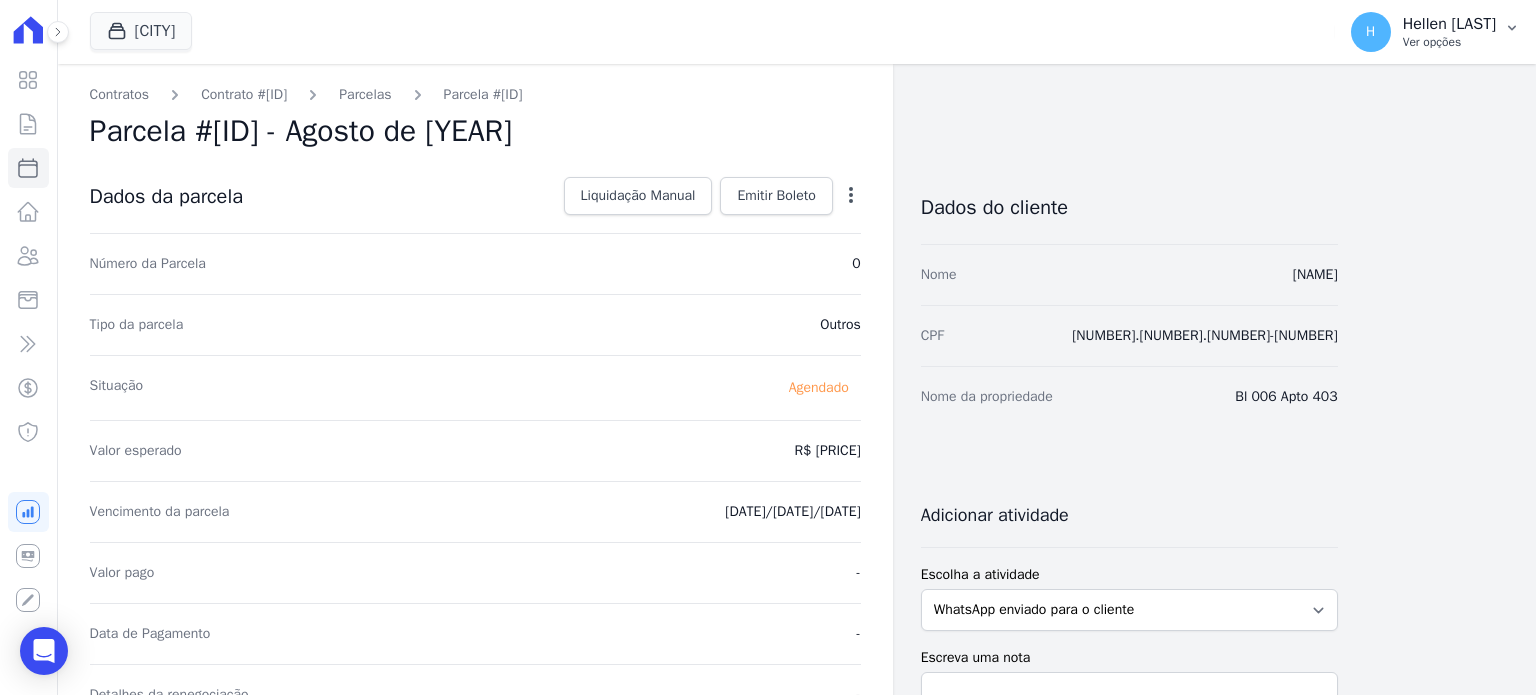 drag, startPoint x: 1452, startPoint y: 25, endPoint x: 1460, endPoint y: 47, distance: 23.409399 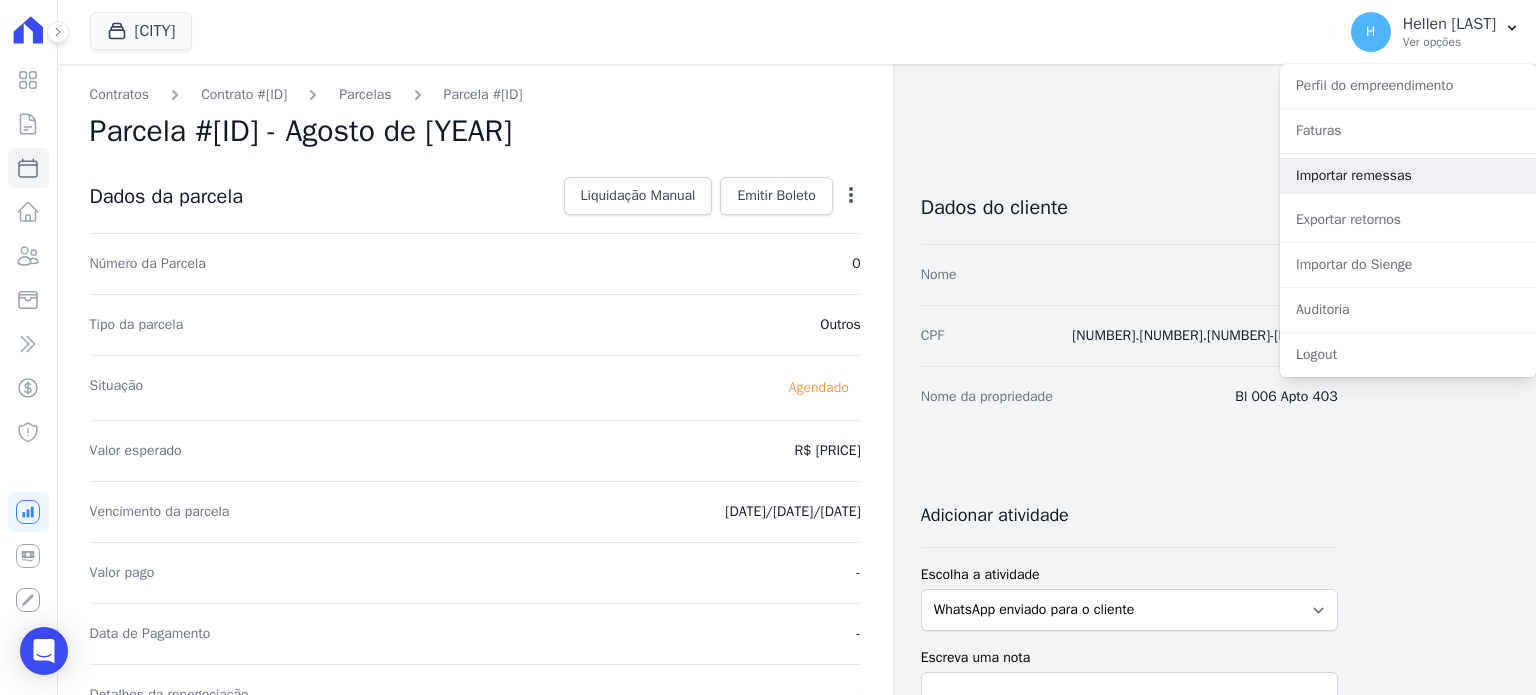 click on "Importar remessas" at bounding box center [1408, 176] 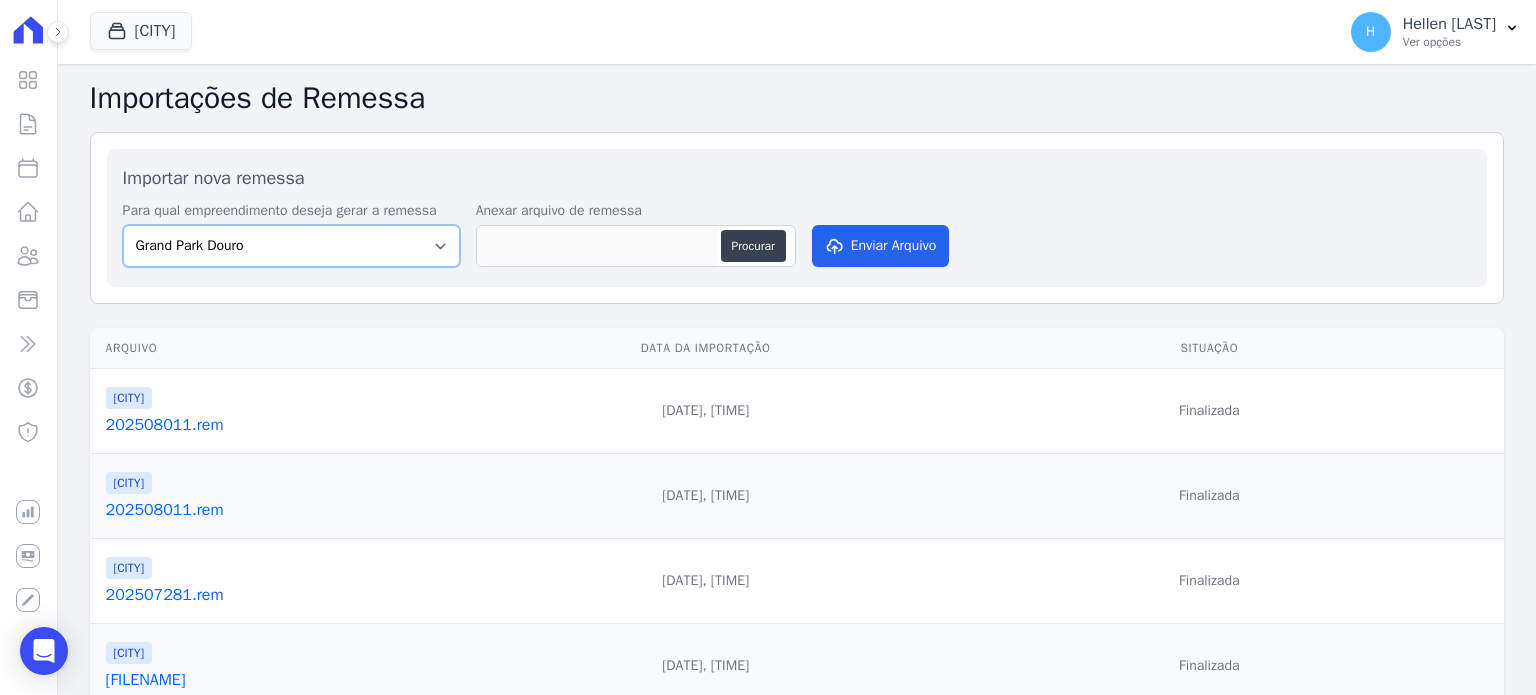 drag, startPoint x: 264, startPoint y: 243, endPoint x: 272, endPoint y: 262, distance: 20.615528 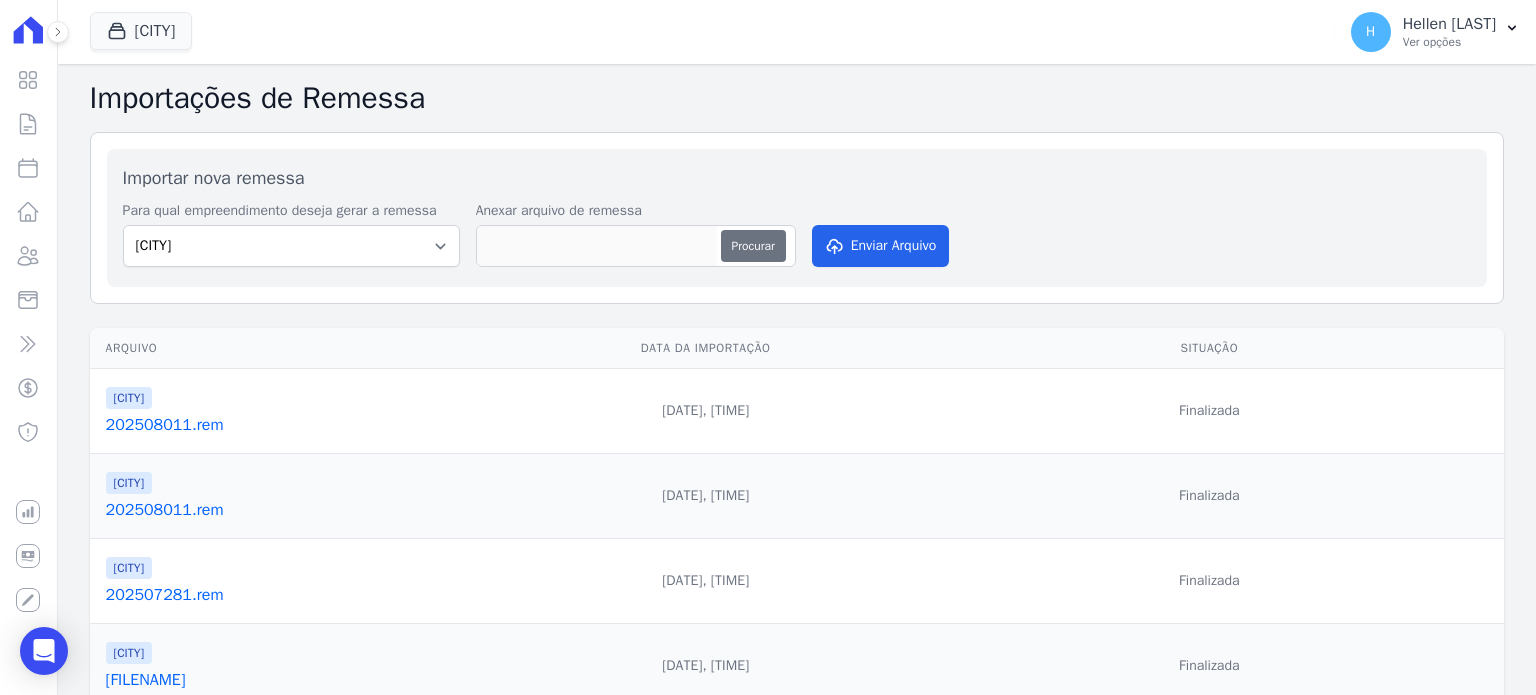 click on "Procurar" at bounding box center [753, 246] 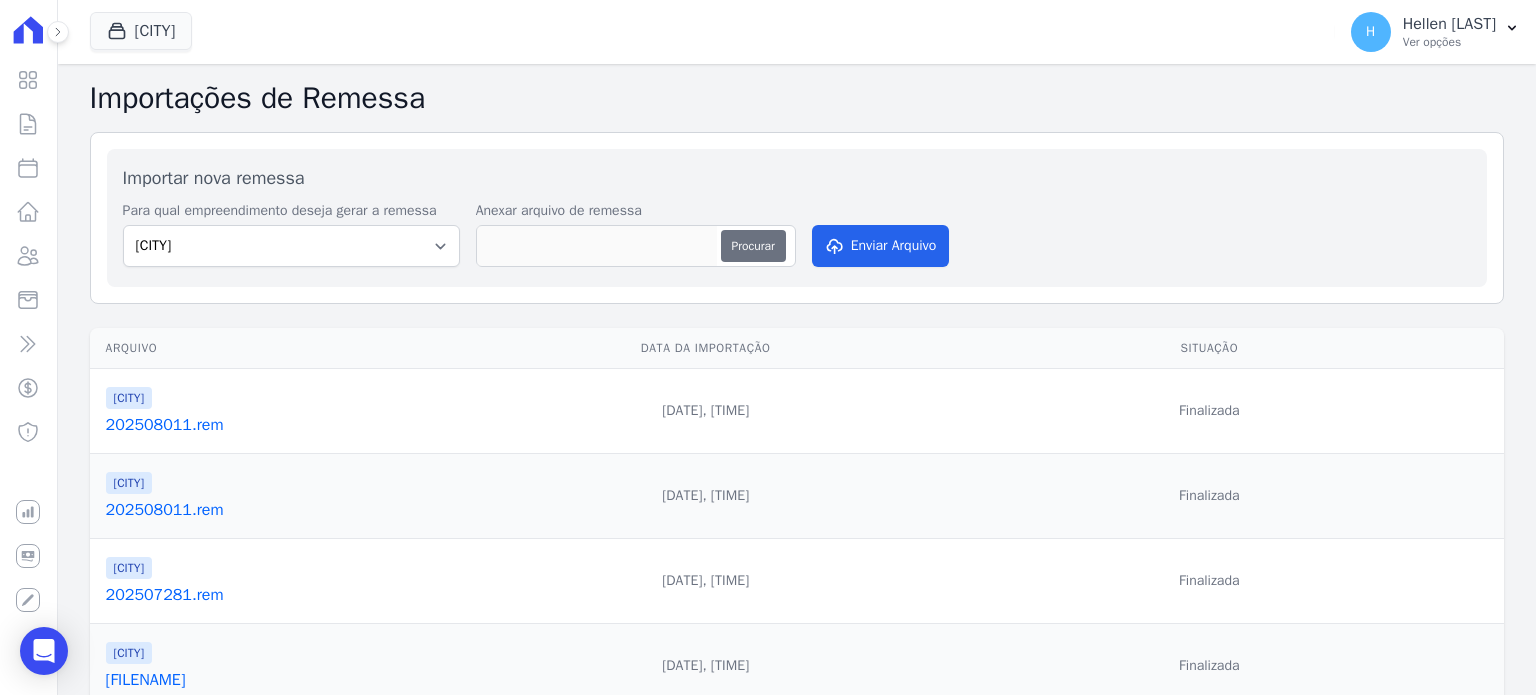type on "[FILENAME]" 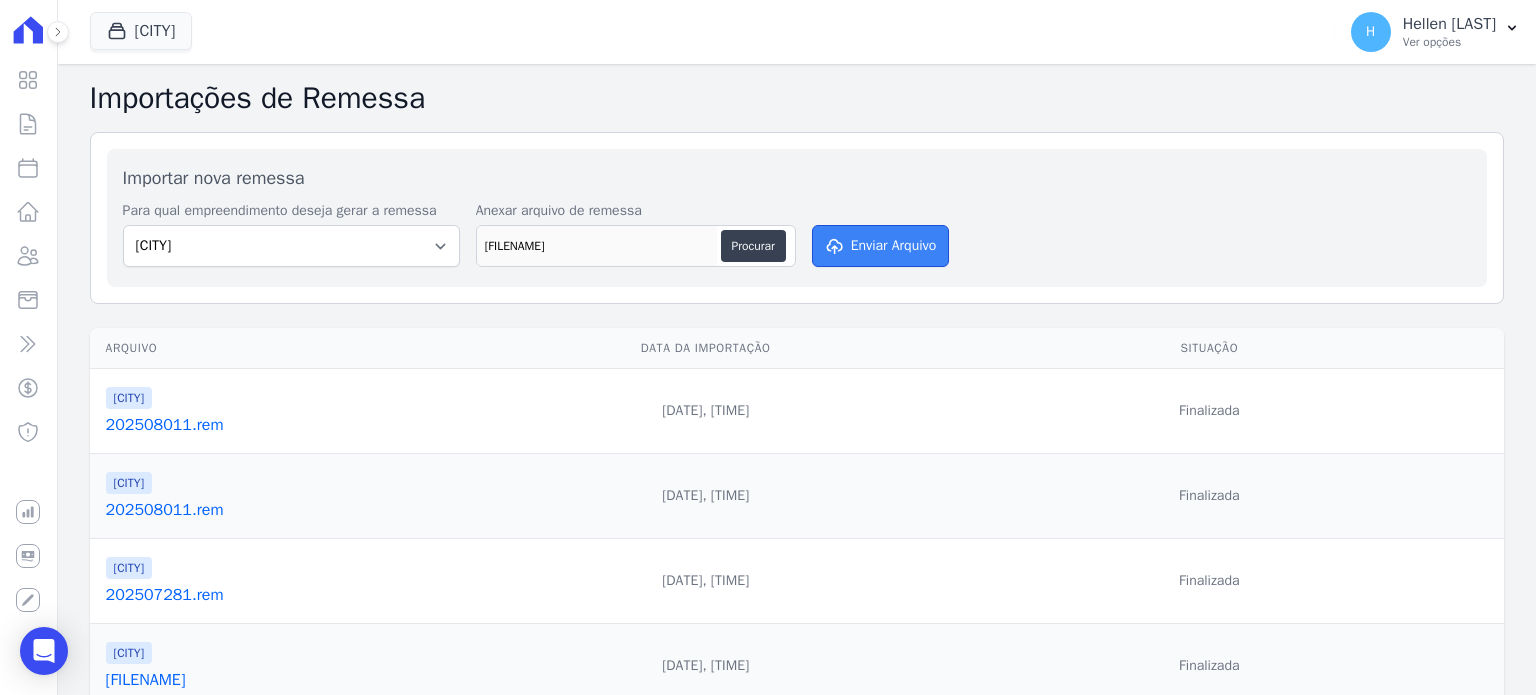 click on "Enviar Arquivo" at bounding box center [881, 246] 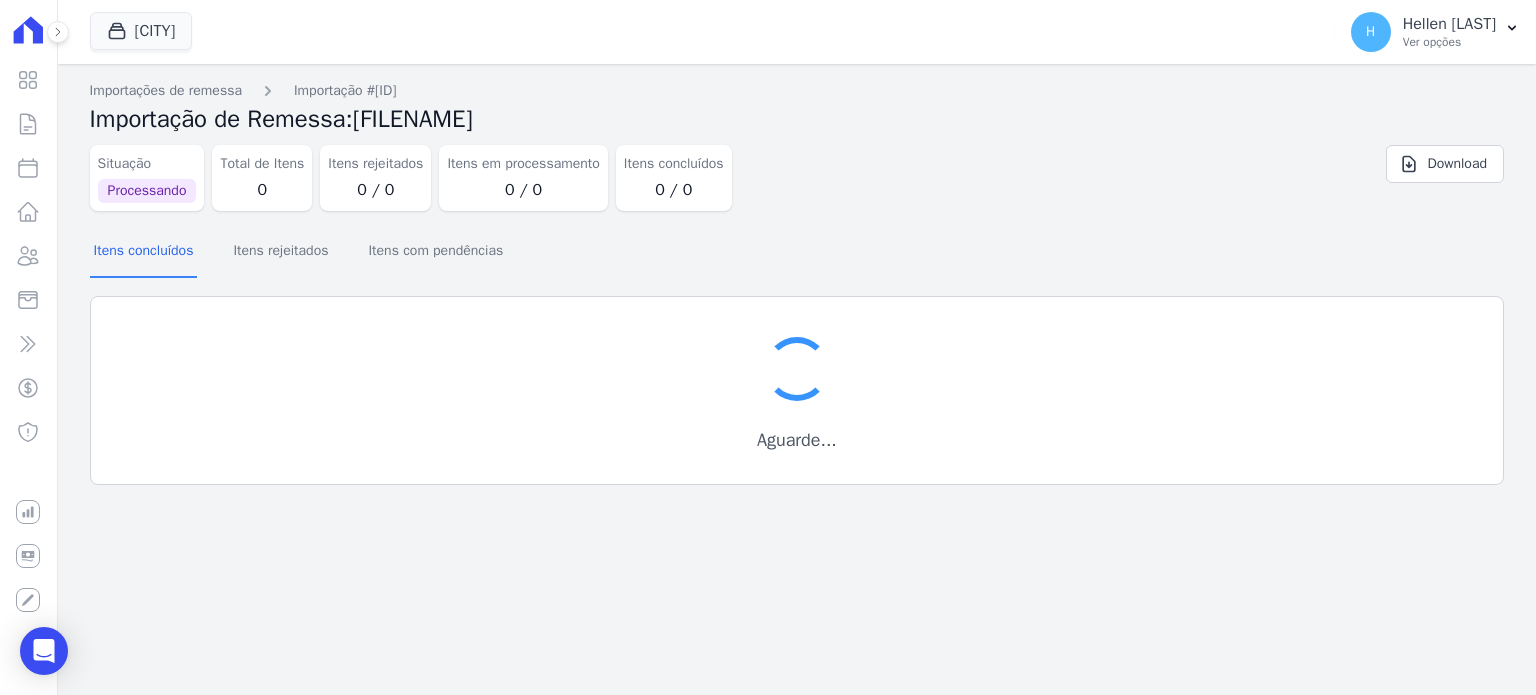 click on "Situação
Processando
Total de Itens
0
Itens rejeitados
0 / 0
Itens em processamento
0 / 0
Itens concluídos
0 / 0" at bounding box center [679, 174] 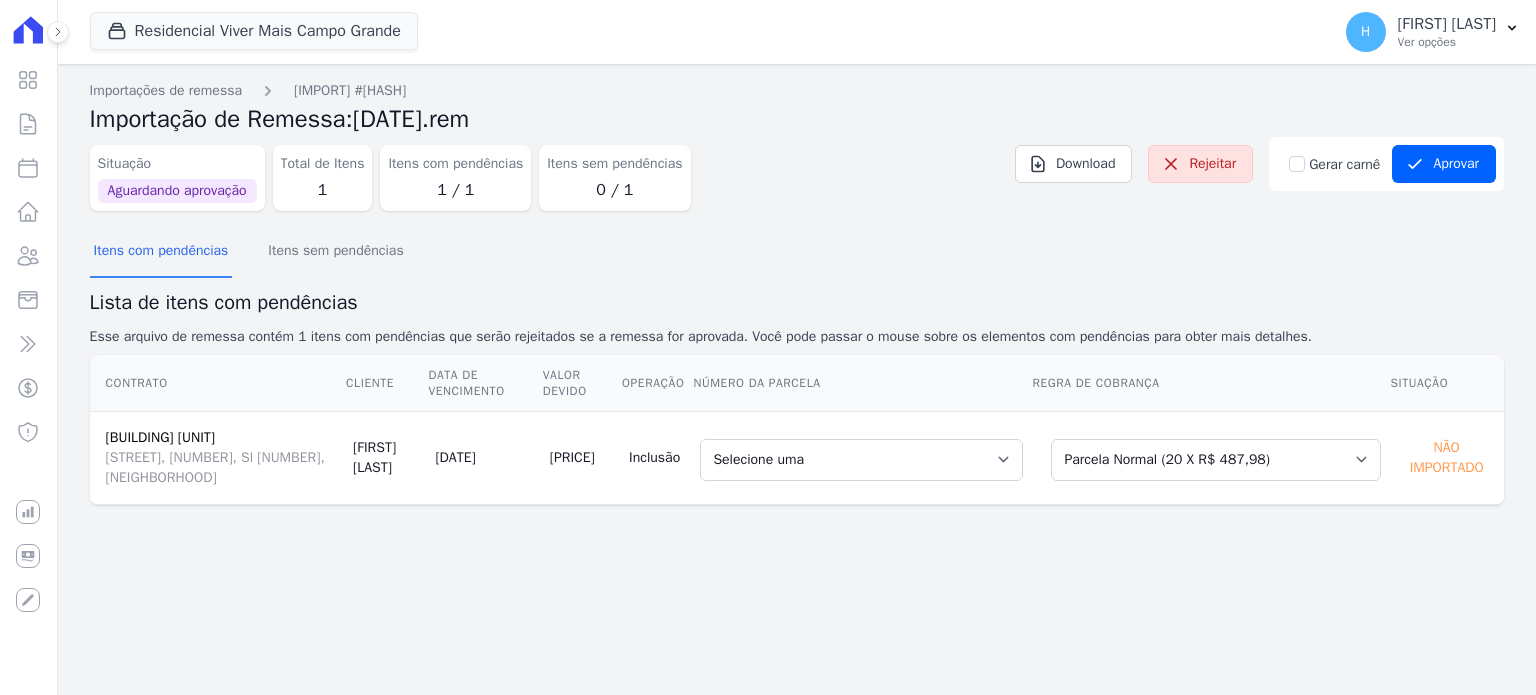 scroll, scrollTop: 0, scrollLeft: 0, axis: both 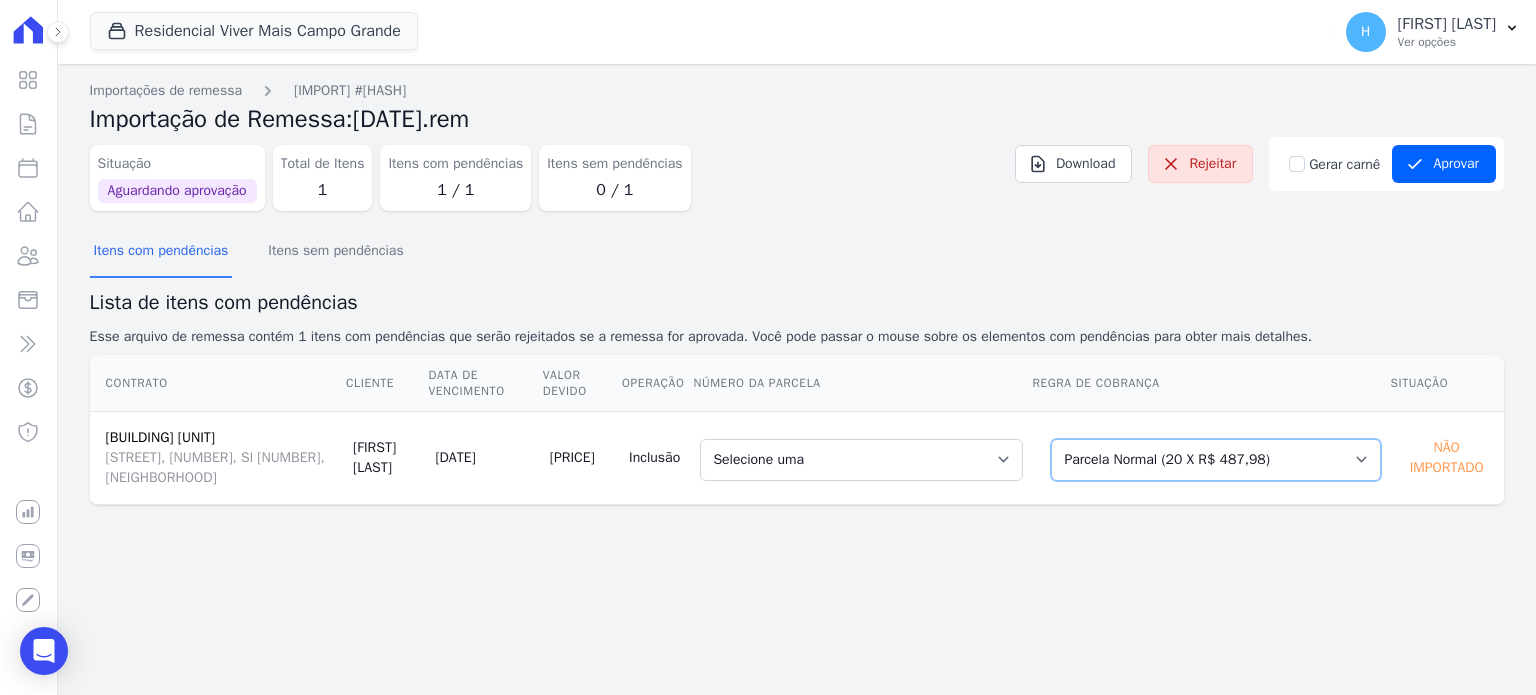 click on "Selecione uma
Nova Parcela Avulsa
Parcela Avulsa Existente
Quitação (1 X R$ 2.610,00)
Quitação (1 X R$ 109.577,83)
Outros (1 X R$ 90,00)
Financiamento CEF (1 X R$ 24.254,20)
Intercalada (1 X R$ 1.999,20)
Parcela do Cliente (3 X R$ 389,70)
Parcela Normal (20 X R$ 487,98)
Outros (12 X R$ 436,02)
Outros (12 X R$ 436,02)
Outros (12 X R$ 436,02)
Outros (12 X R$ 436,02)
Outros (12 X R$ 436,02)
Outros (12 X R$ 436,02)
Outros (12 X R$ 436,02)
Outros (12 X R$ 436,02)
Outros (12 X R$ 436,02)
Outros (12 X R$ 436,02)
Outros (12 X R$ 436,02)
Outros (12 X R$ 436,02)
Outros (12 X R$ 436,02)
Outros (12 X R$ 436,02)
Outros (12 X R$ 436,02)
Outros (12 X R$ 436,02)
Outros (12 X R$ 436,02)" at bounding box center (1216, 460) 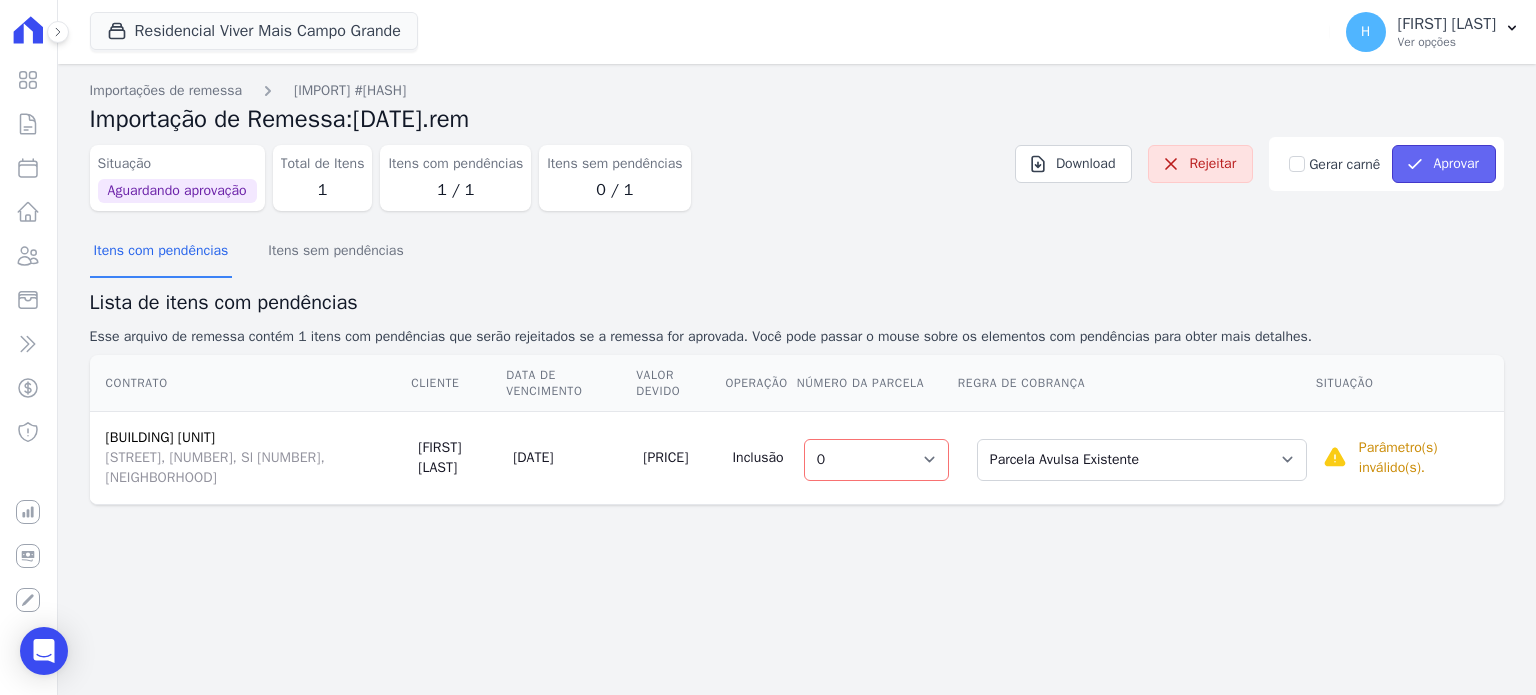 click on "Aprovar" at bounding box center [1444, 164] 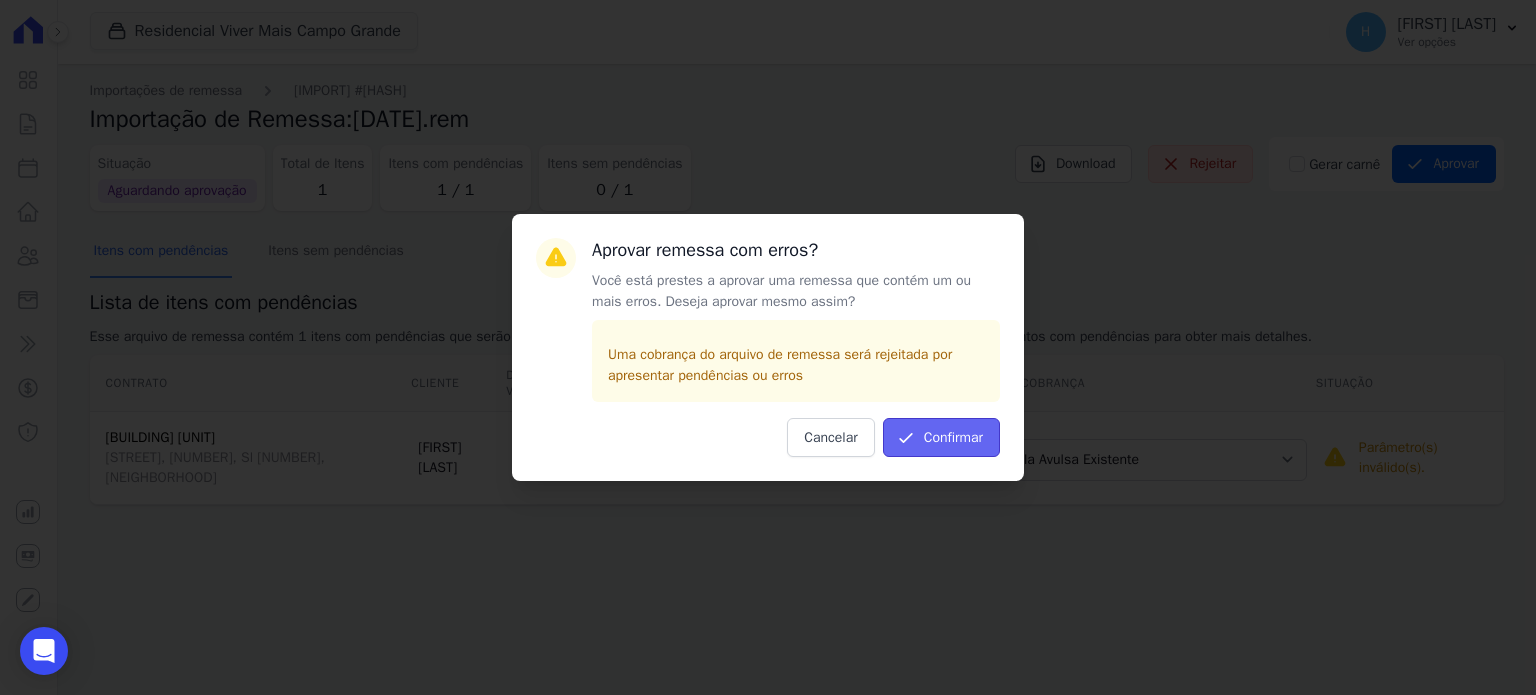 click on "Confirmar" at bounding box center (941, 437) 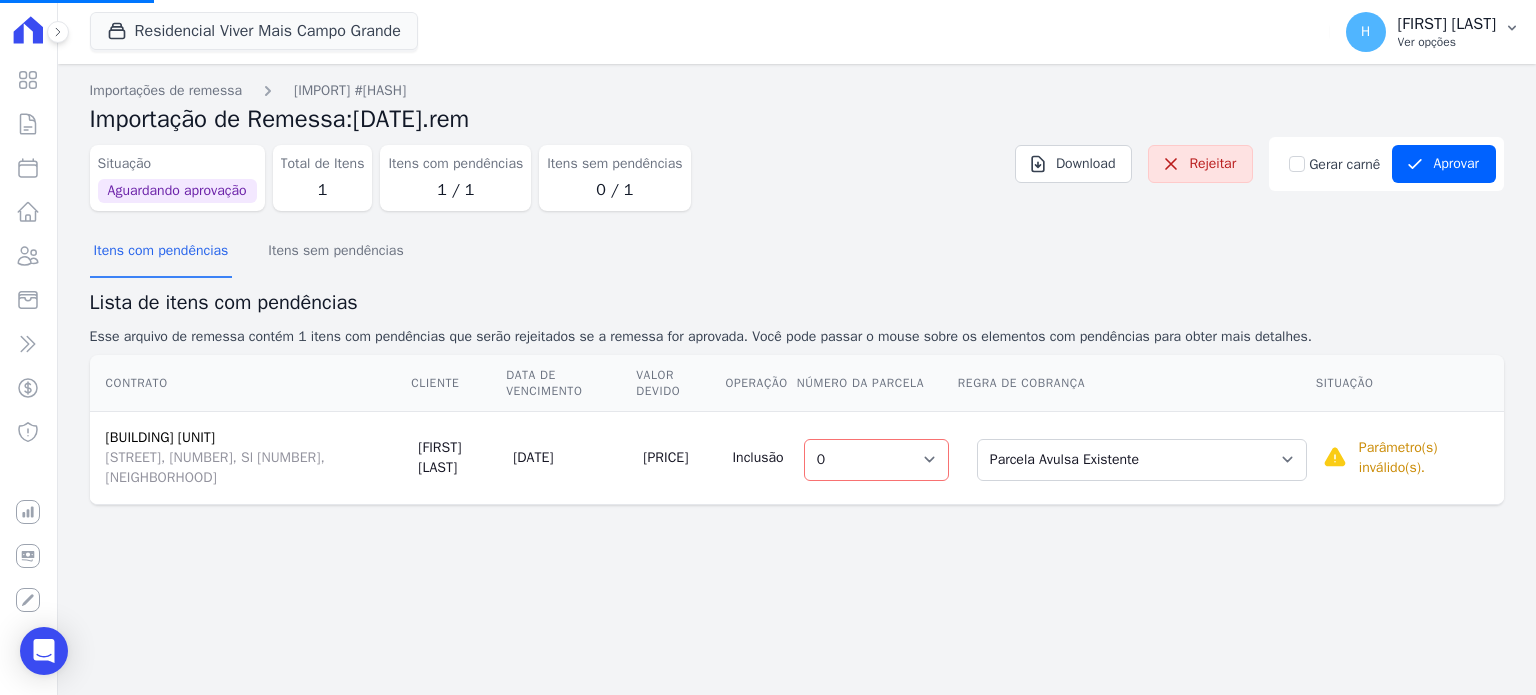 click on "Ver opções" at bounding box center (1447, 42) 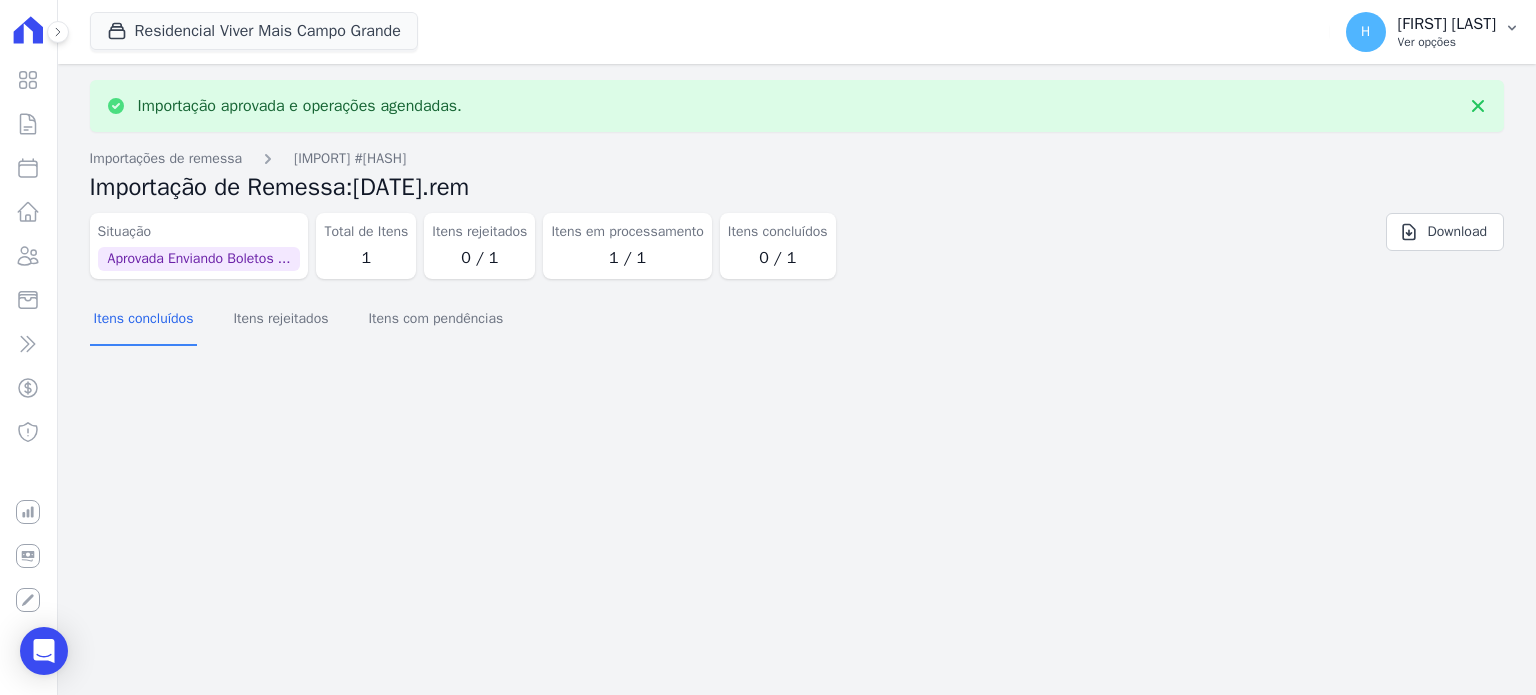 click on "Ver opções" at bounding box center (1447, 42) 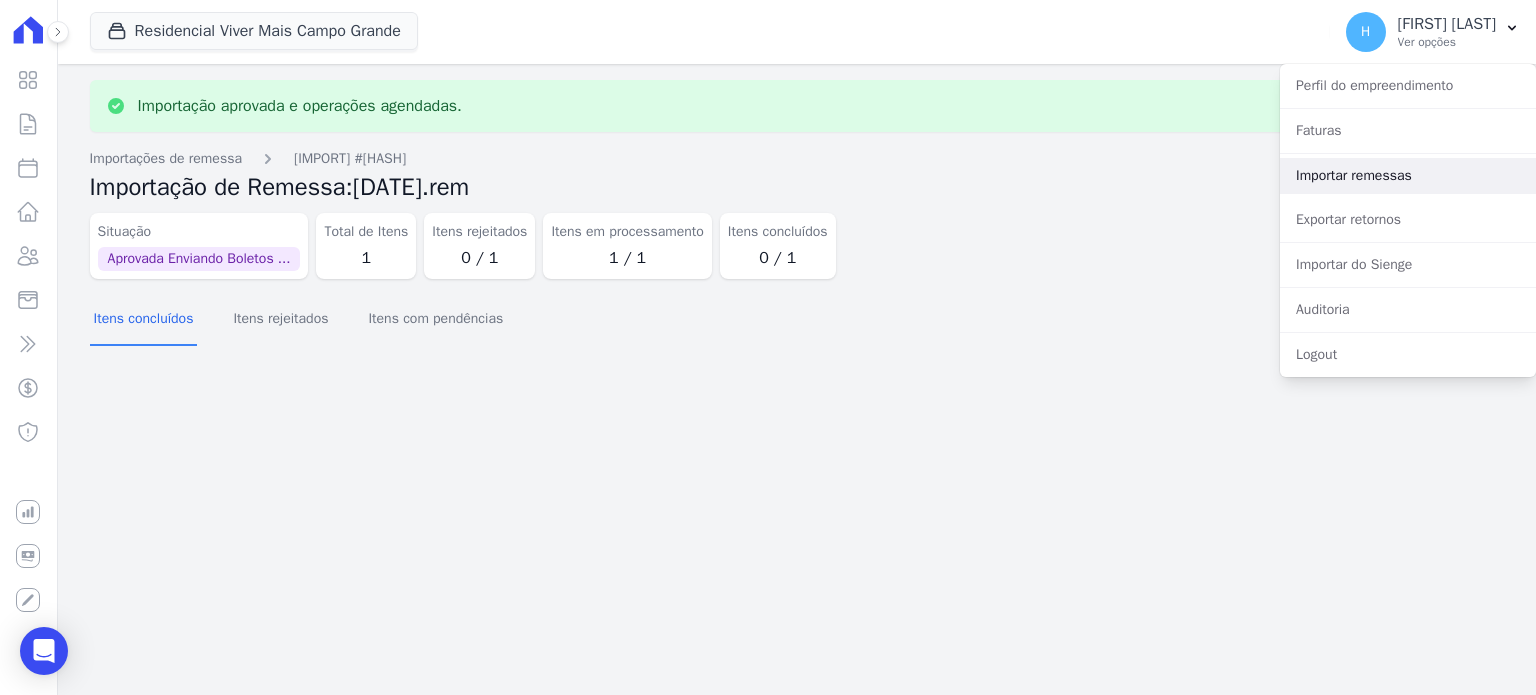 click on "Importar remessas" at bounding box center (1408, 176) 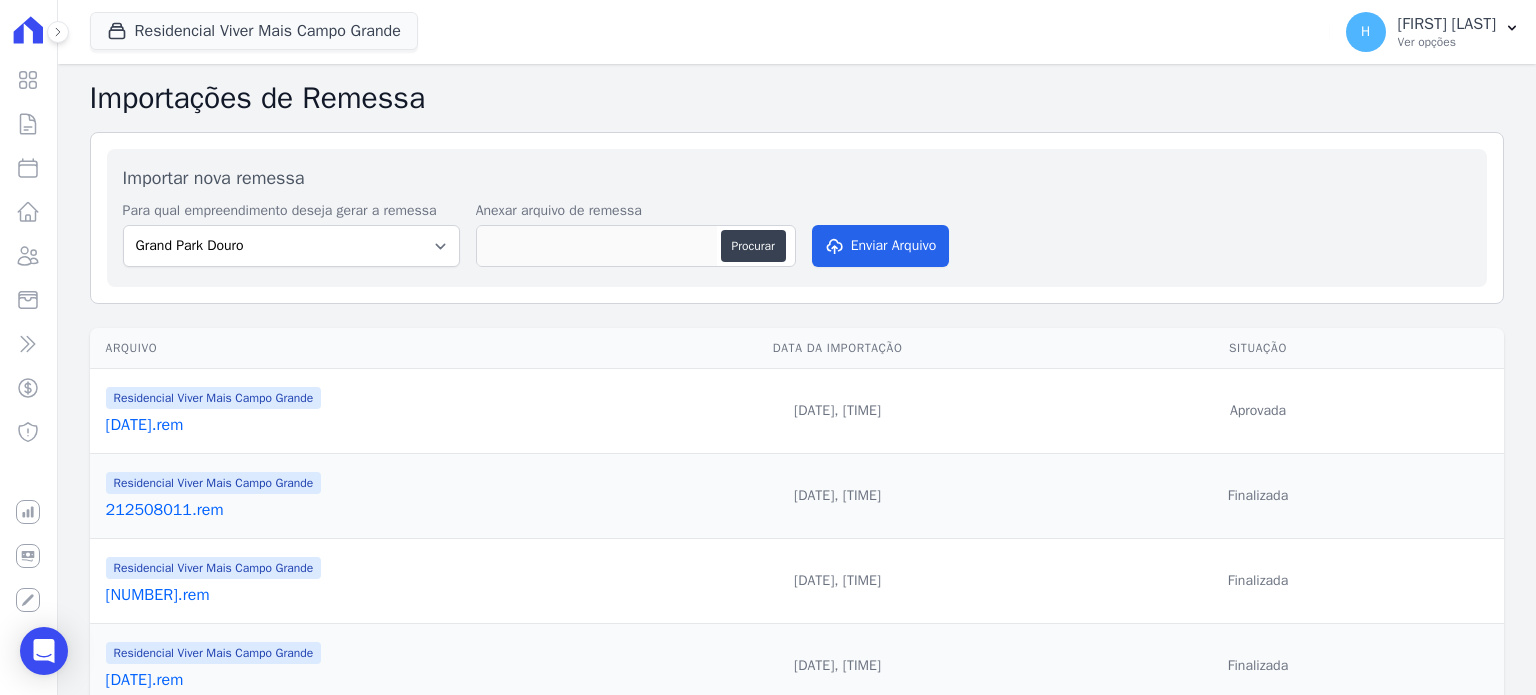 click on "202508011.rem" at bounding box center (381, 510) 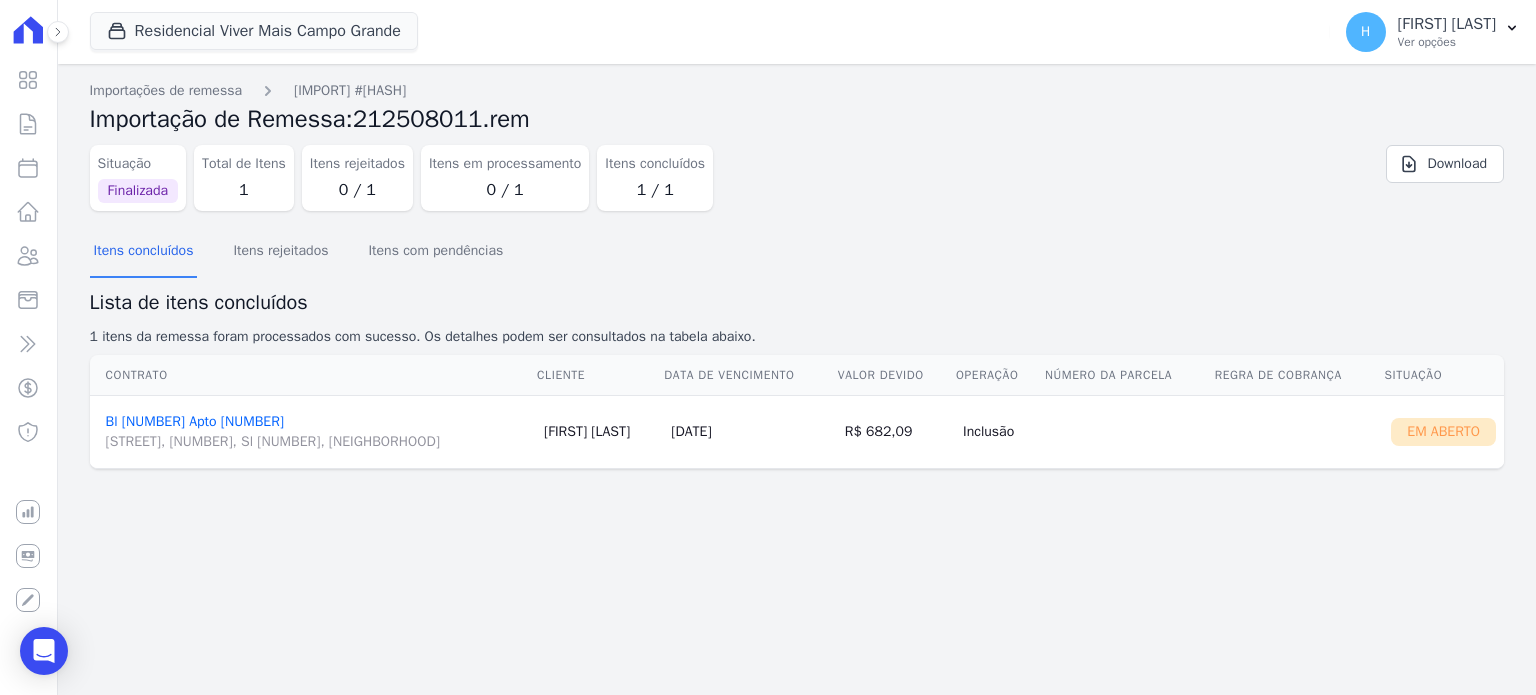 click on "Bl 007 Apto 401
Avenida Ataulfo de Paiva, 1079, Sl 505, Leblon" at bounding box center [317, 432] 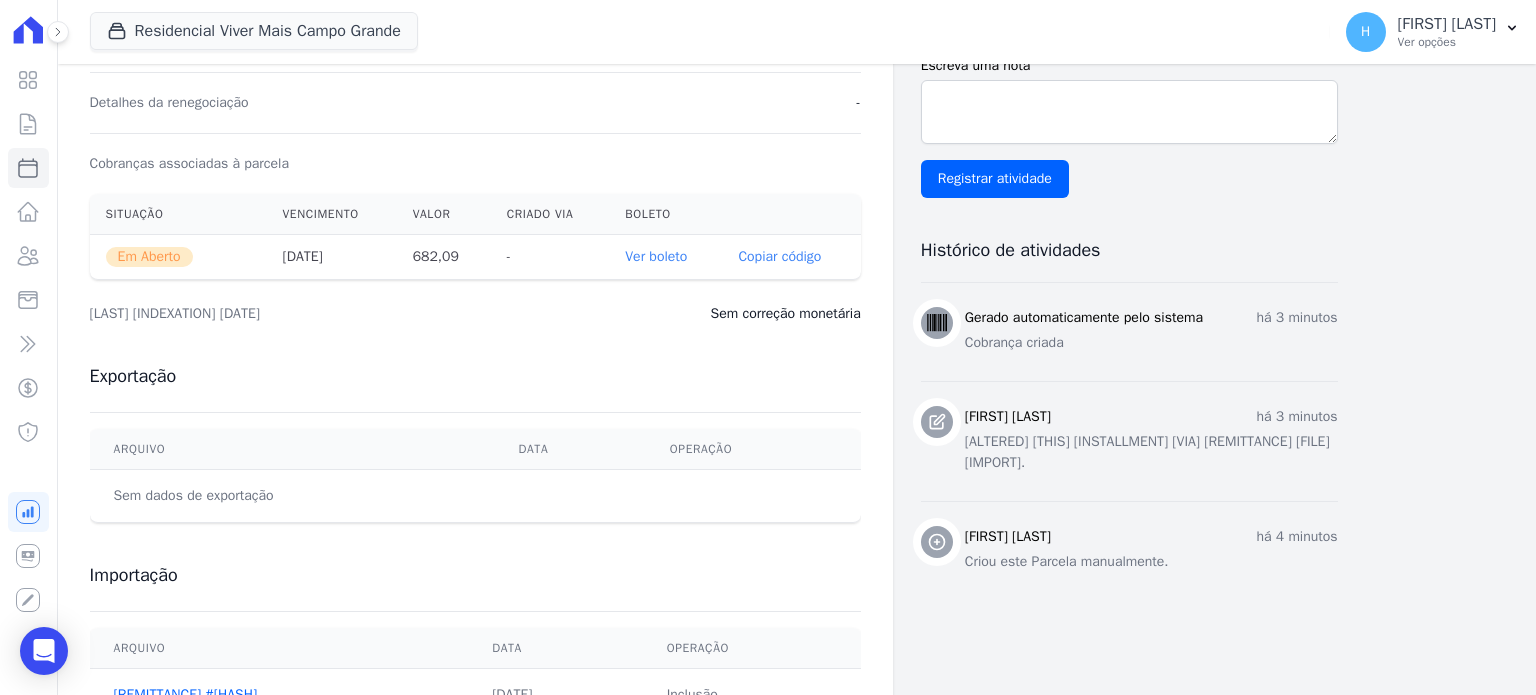 scroll, scrollTop: 671, scrollLeft: 0, axis: vertical 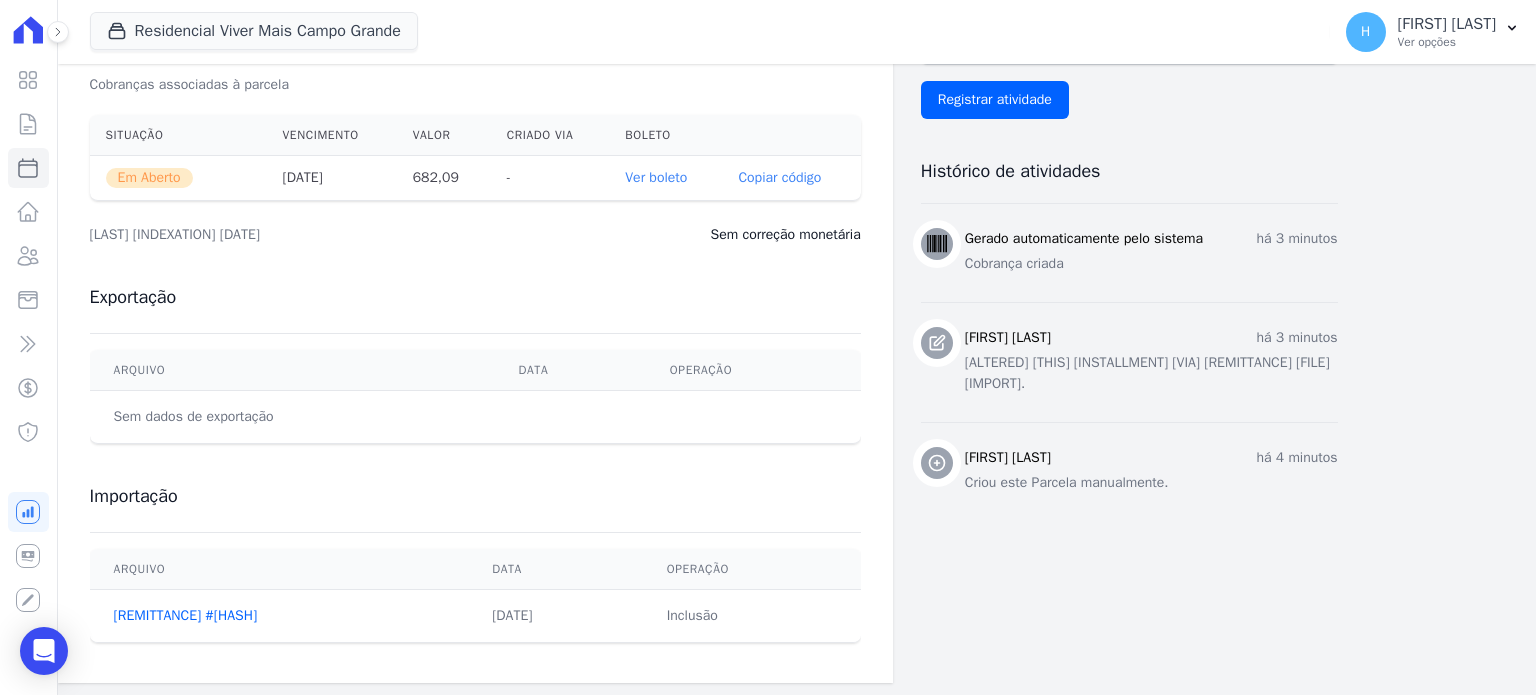 click on "Ver boleto" at bounding box center (656, 177) 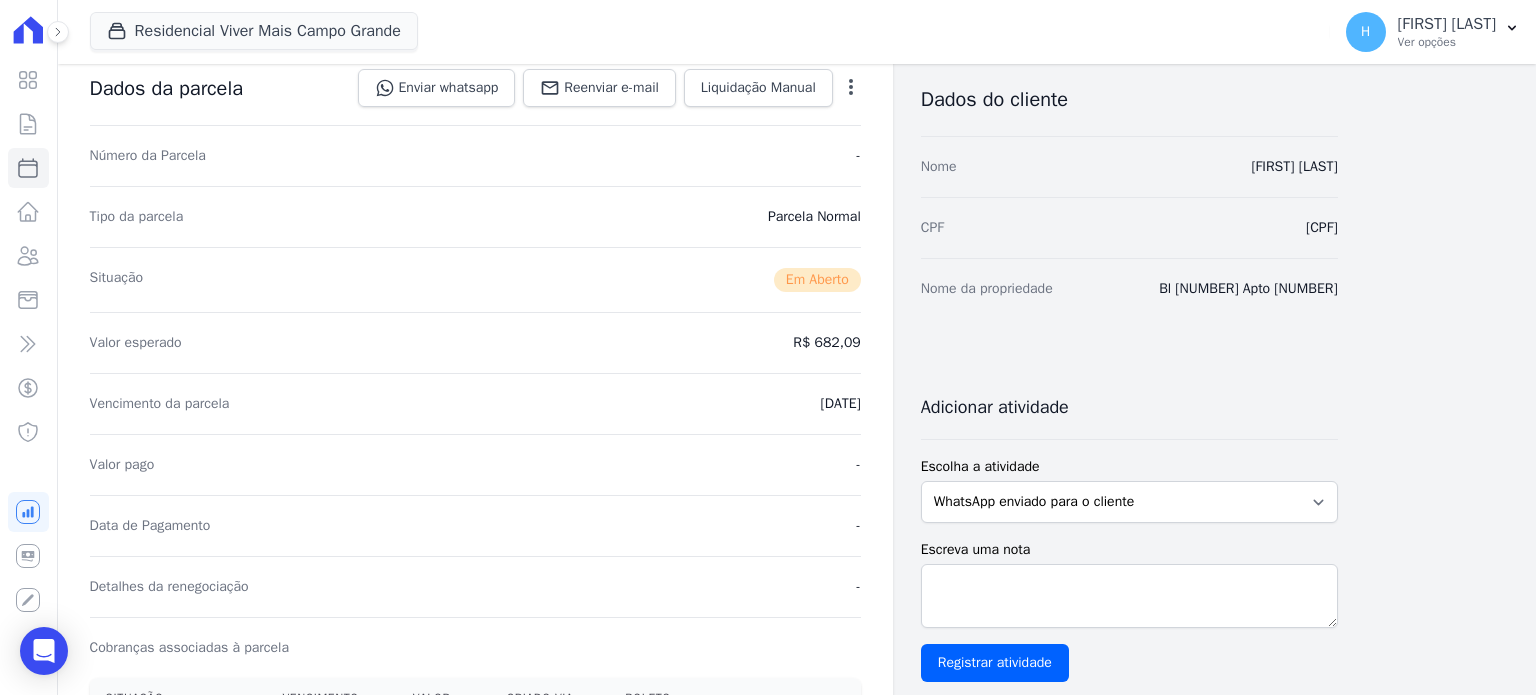 scroll, scrollTop: 0, scrollLeft: 0, axis: both 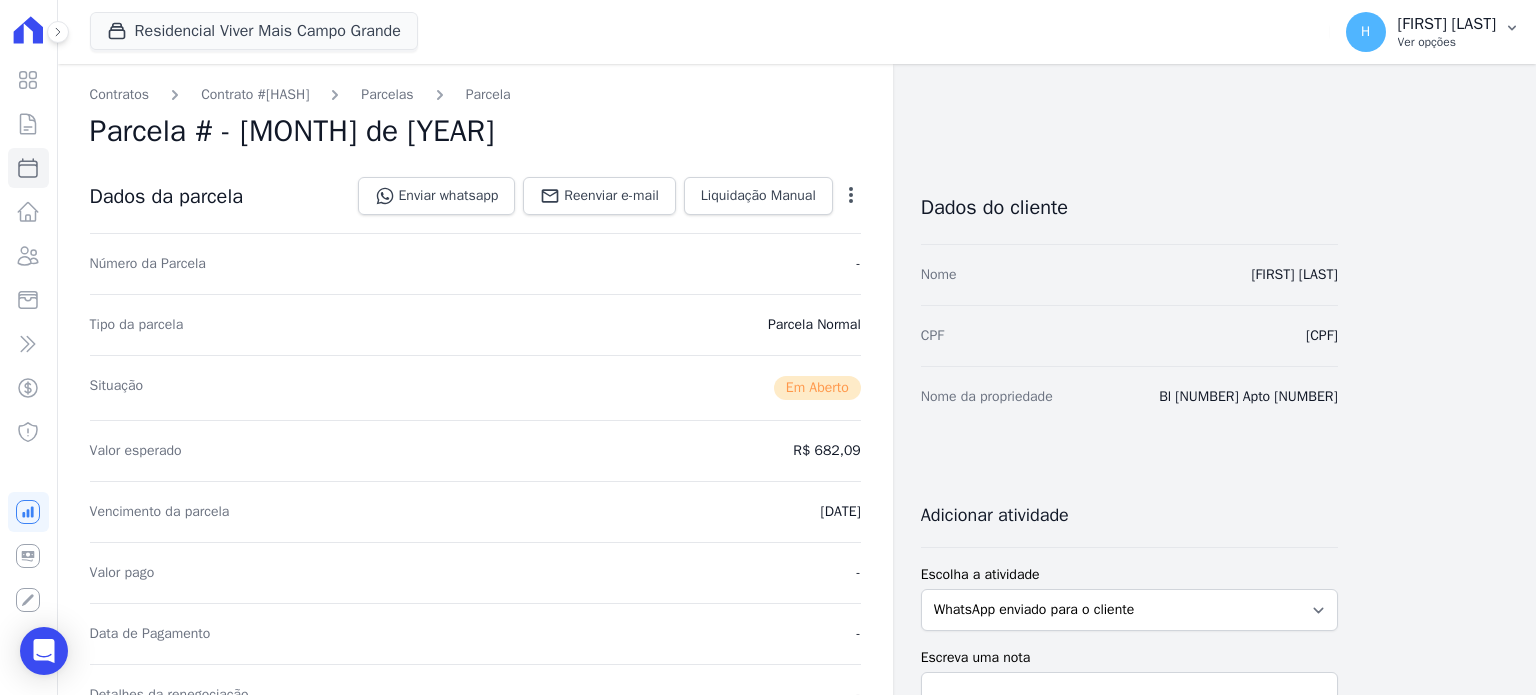 drag, startPoint x: 1474, startPoint y: 23, endPoint x: 1480, endPoint y: 43, distance: 20.880613 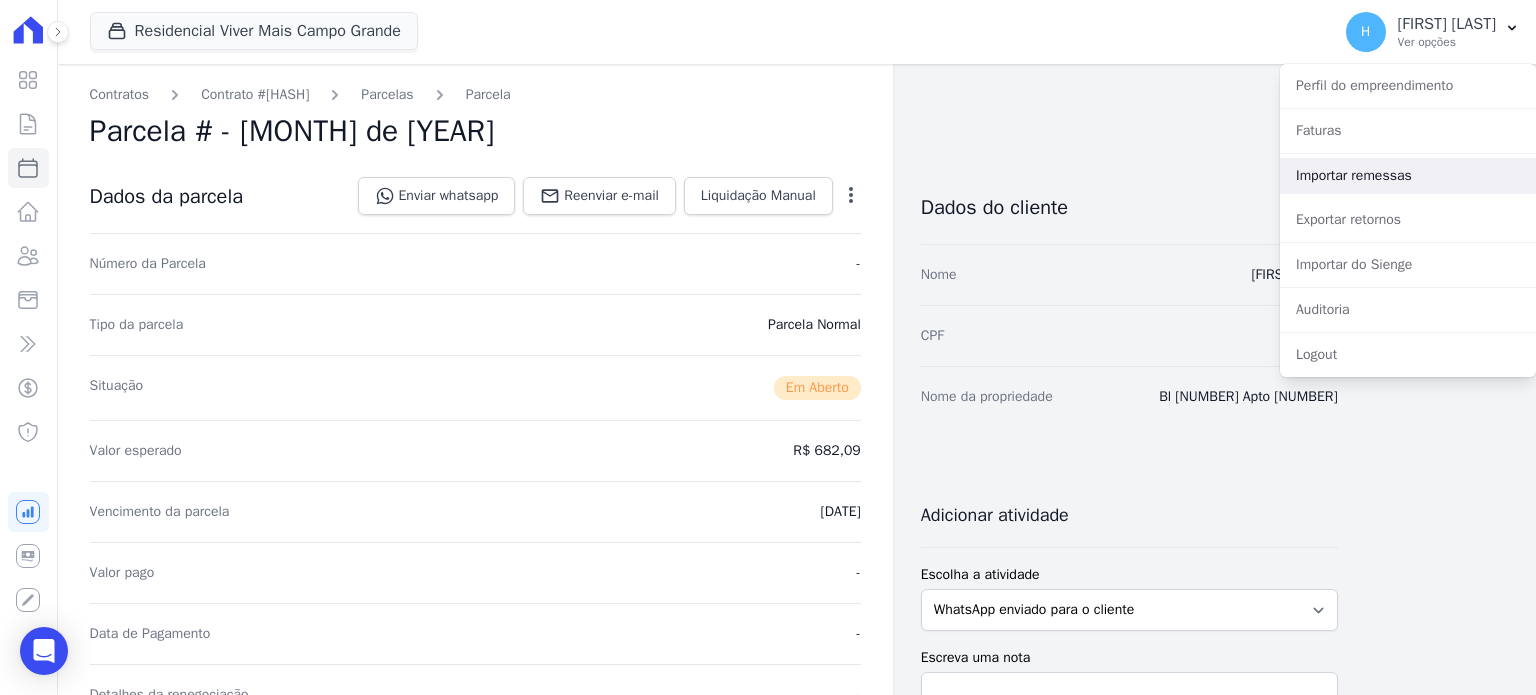click on "Importar remessas" at bounding box center [1408, 176] 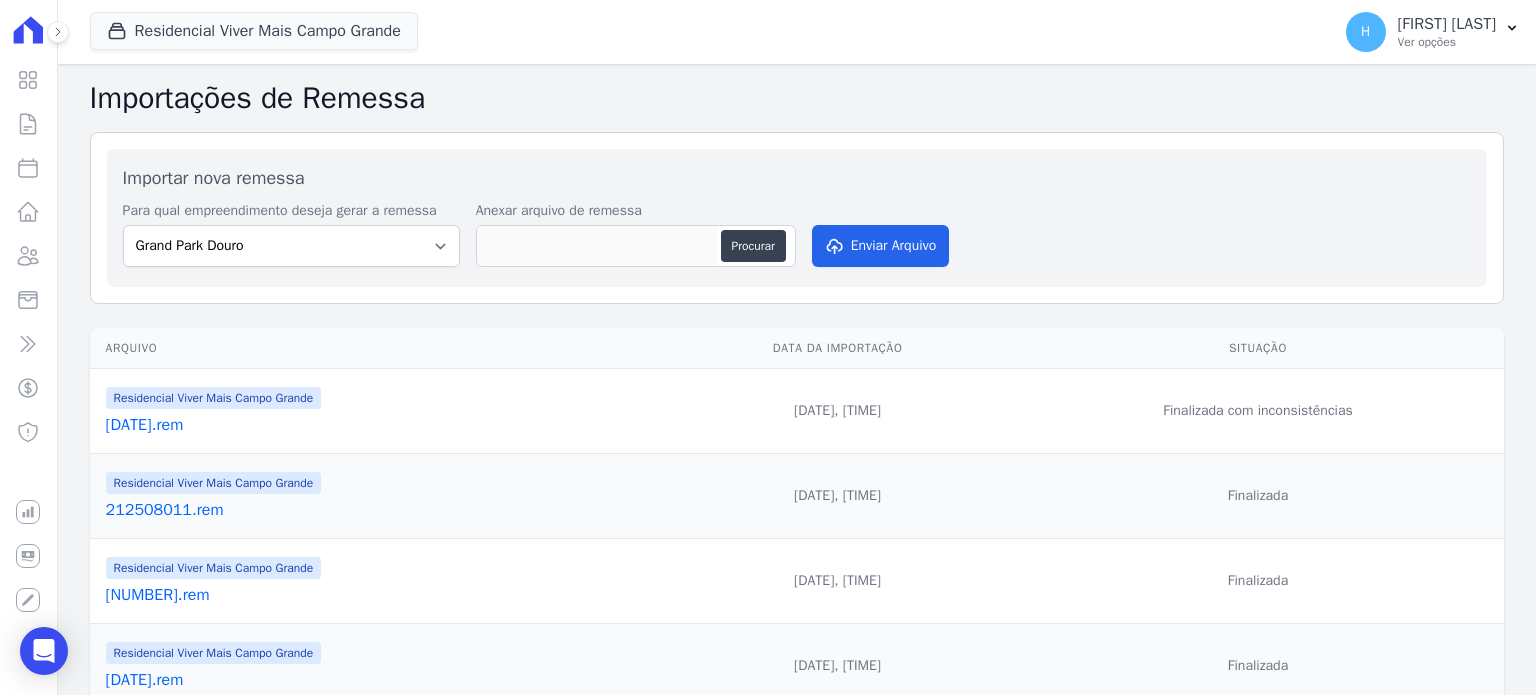 click on "[FILENAME]" at bounding box center [381, 425] 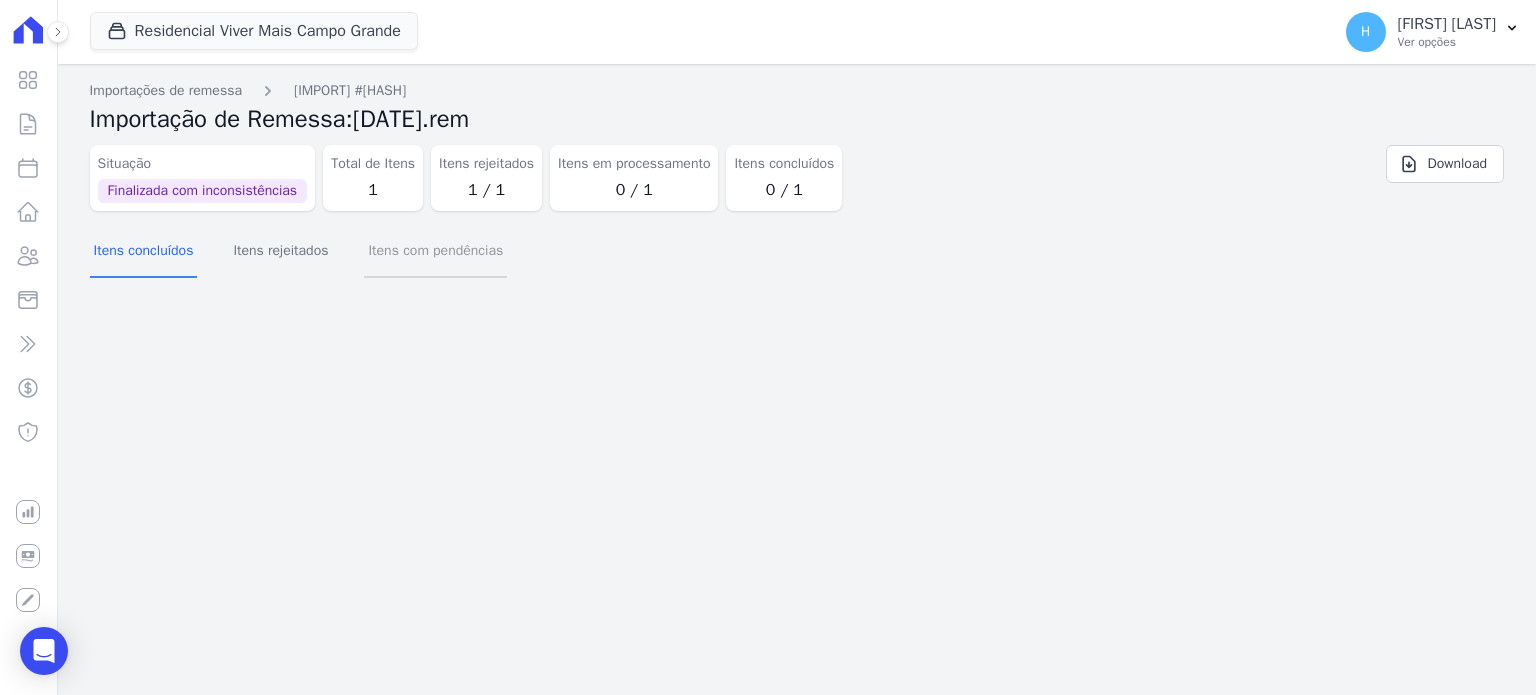click on "Itens com pendências" at bounding box center (435, 252) 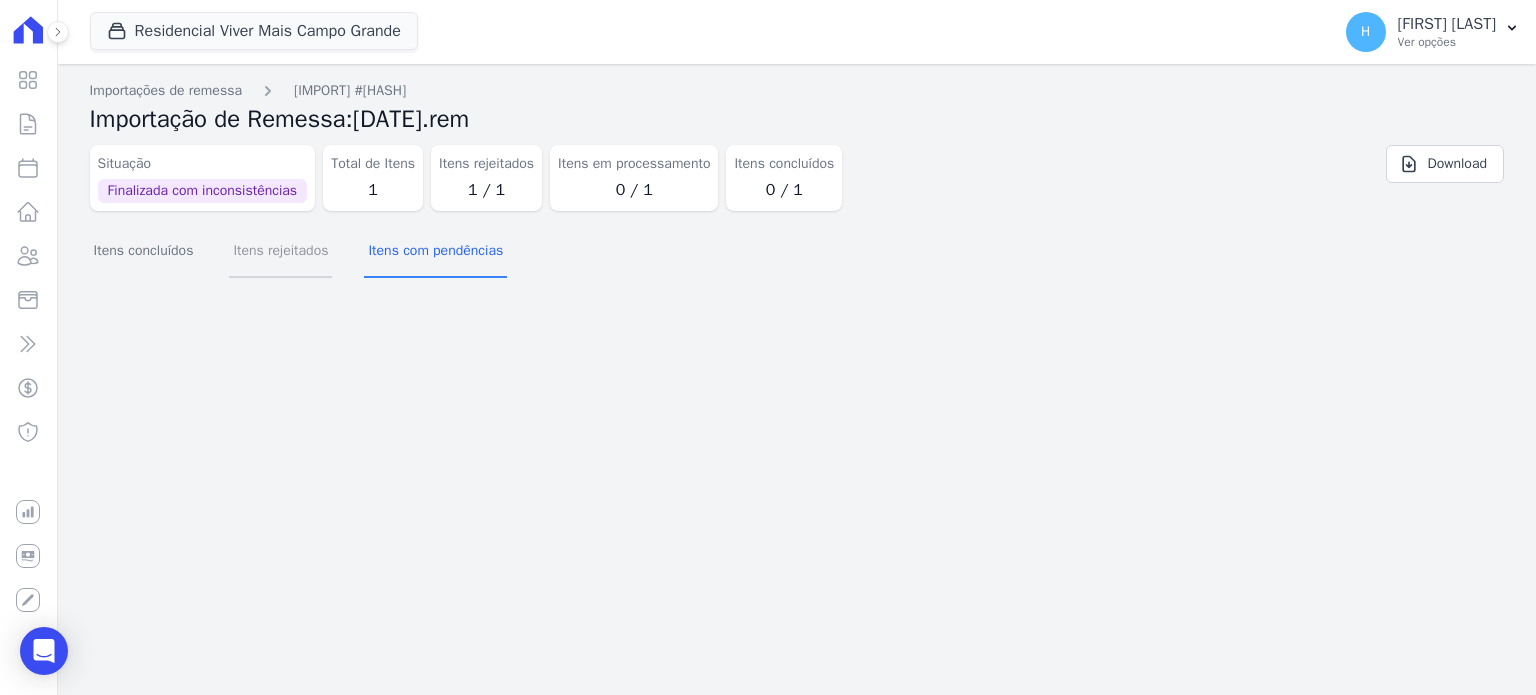 click on "Itens rejeitados" at bounding box center [280, 252] 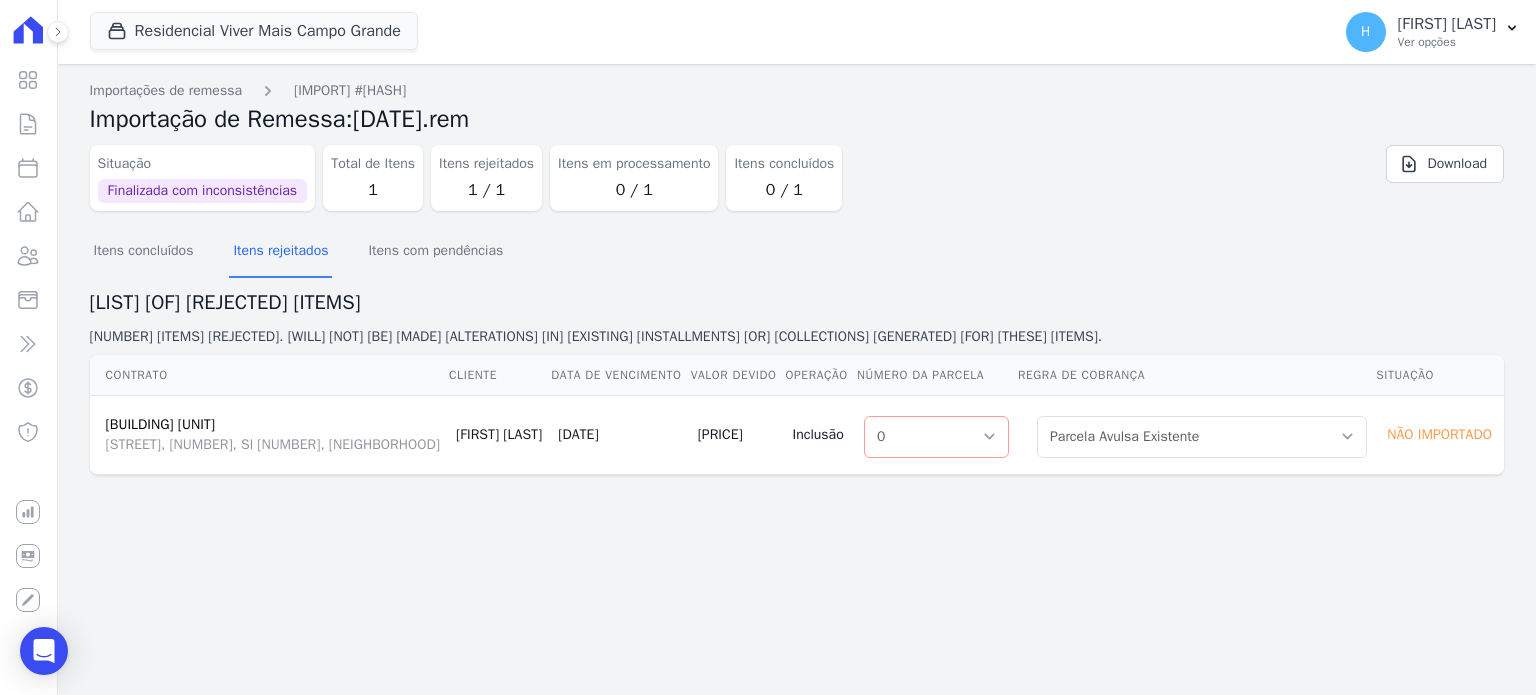 click on "Bl 006 Apto 403" at bounding box center (160, 424) 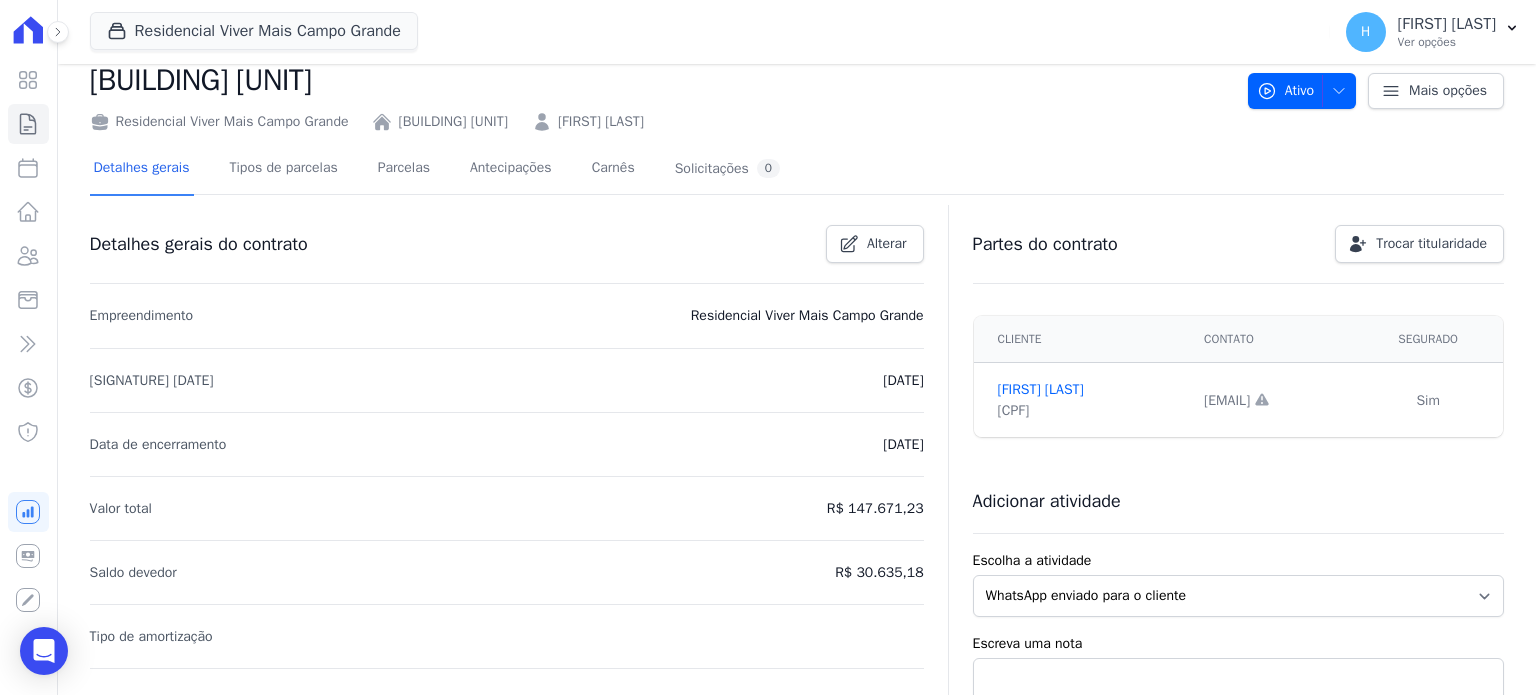 scroll, scrollTop: 0, scrollLeft: 0, axis: both 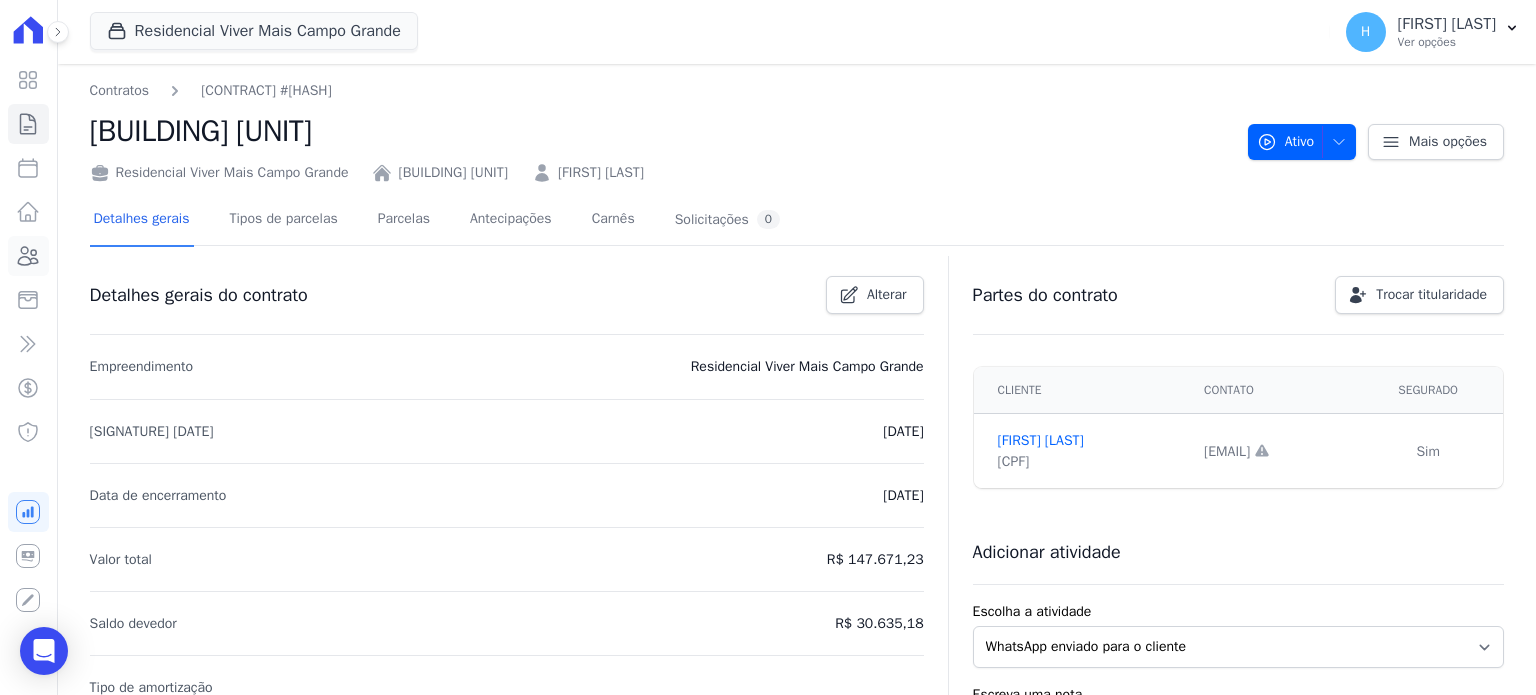 click 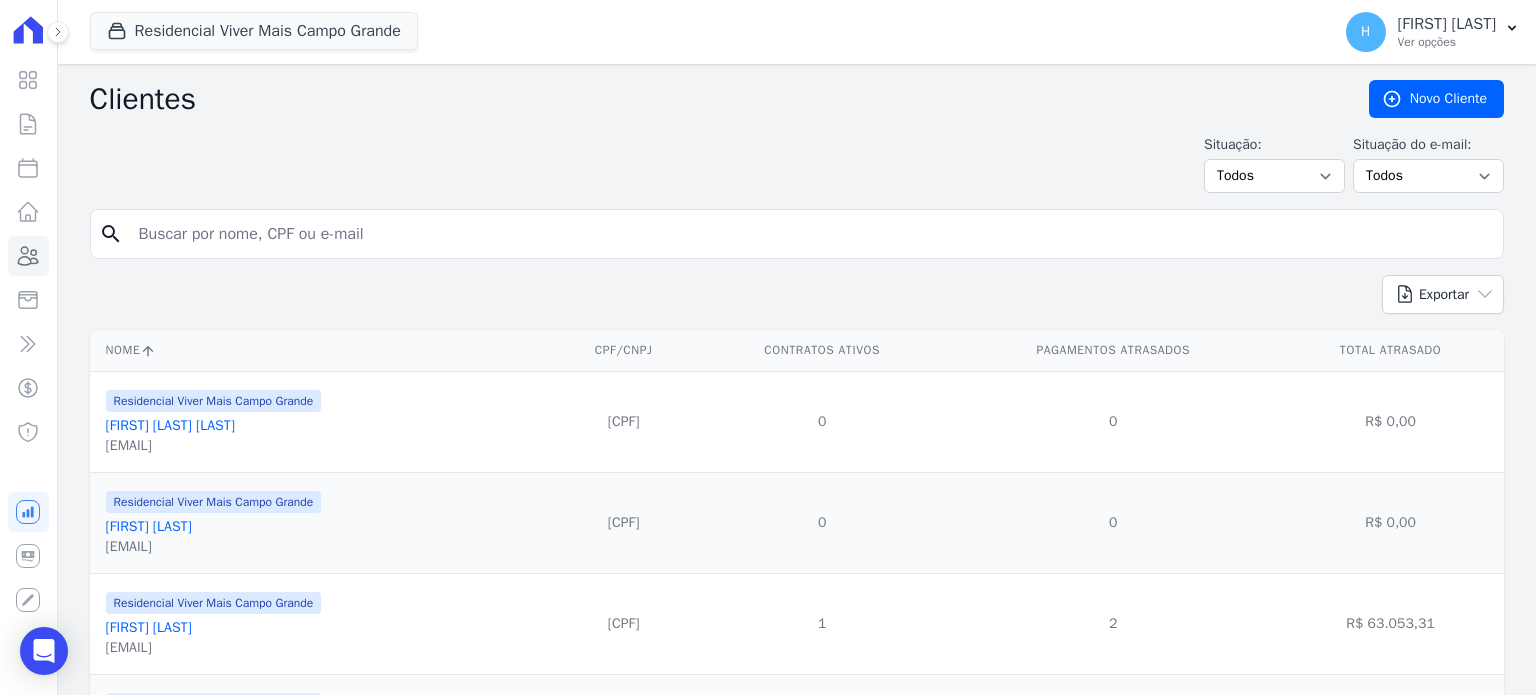 click at bounding box center (811, 234) 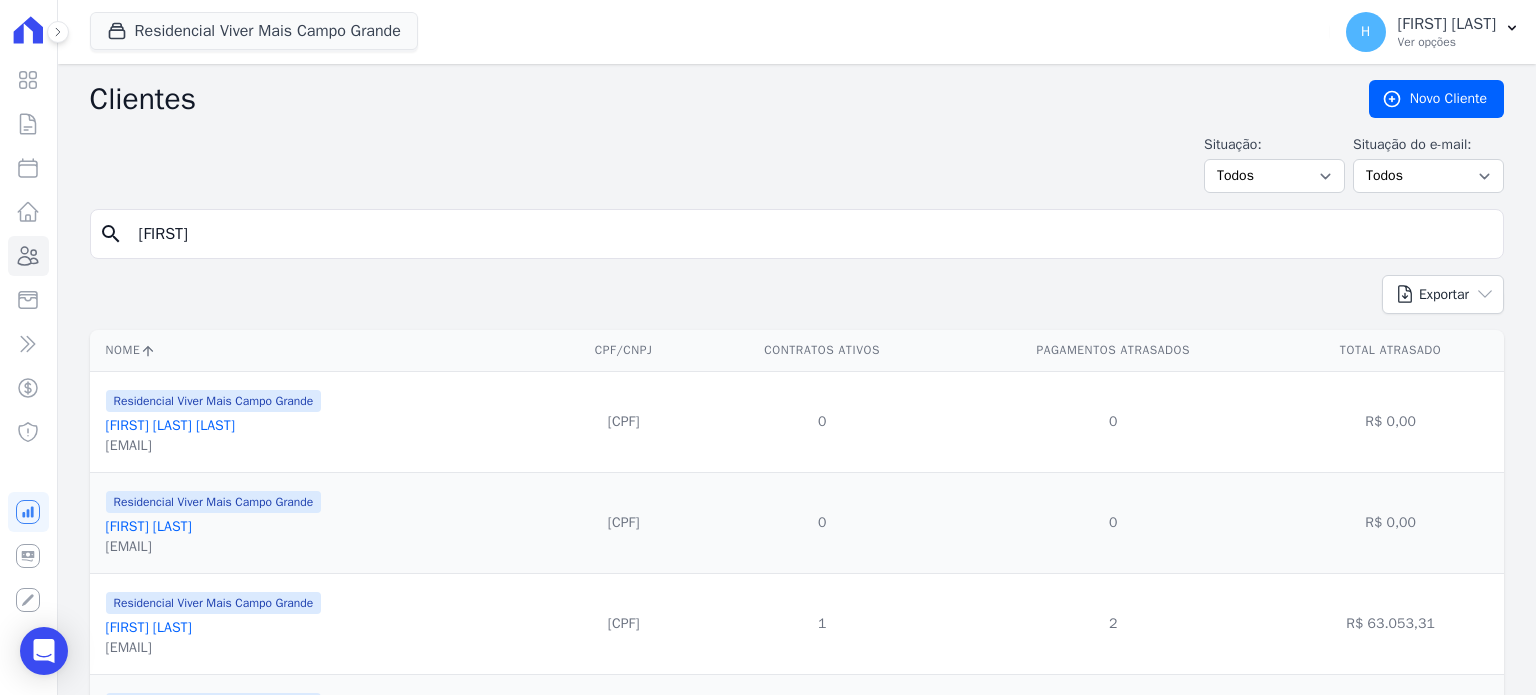 type on "THAMIS" 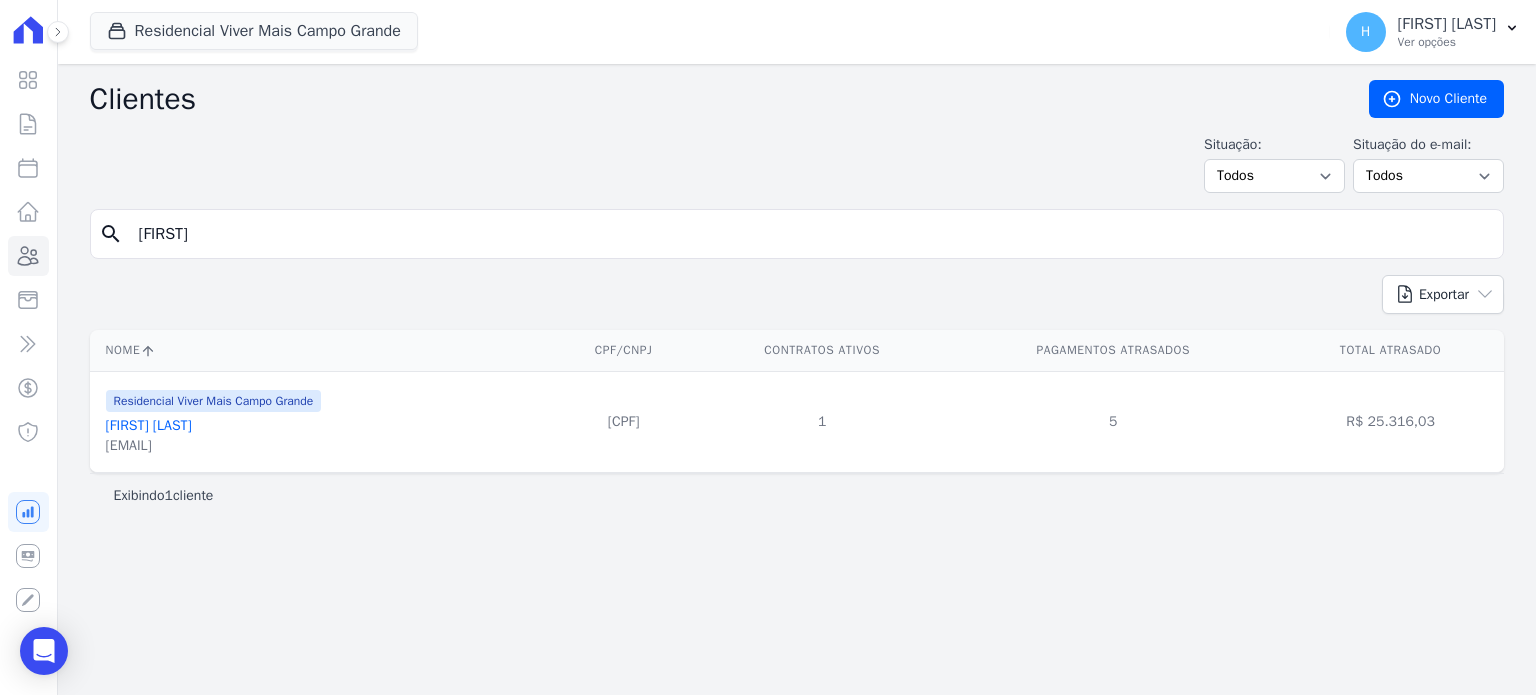 click on "[FIRST] [LAST] [LAST] [LAST]" at bounding box center [149, 425] 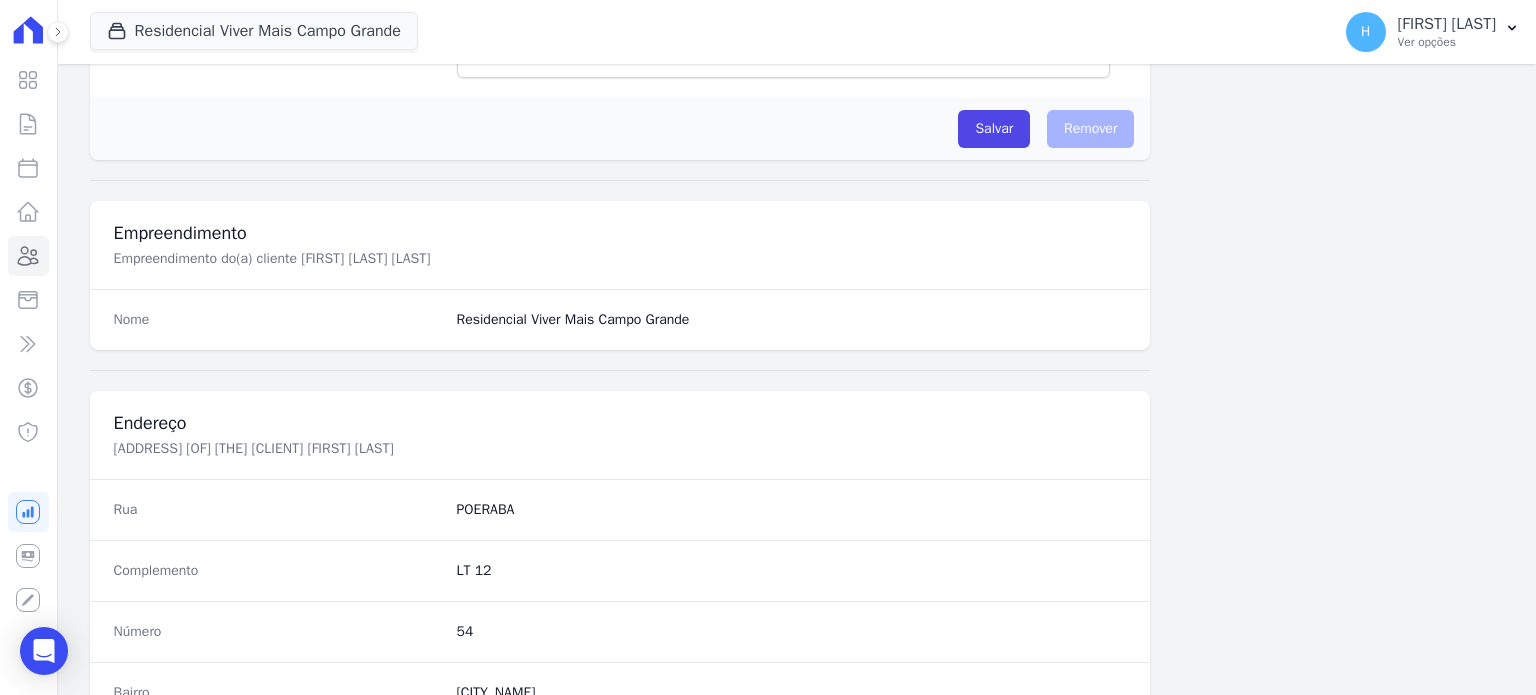 scroll, scrollTop: 1169, scrollLeft: 0, axis: vertical 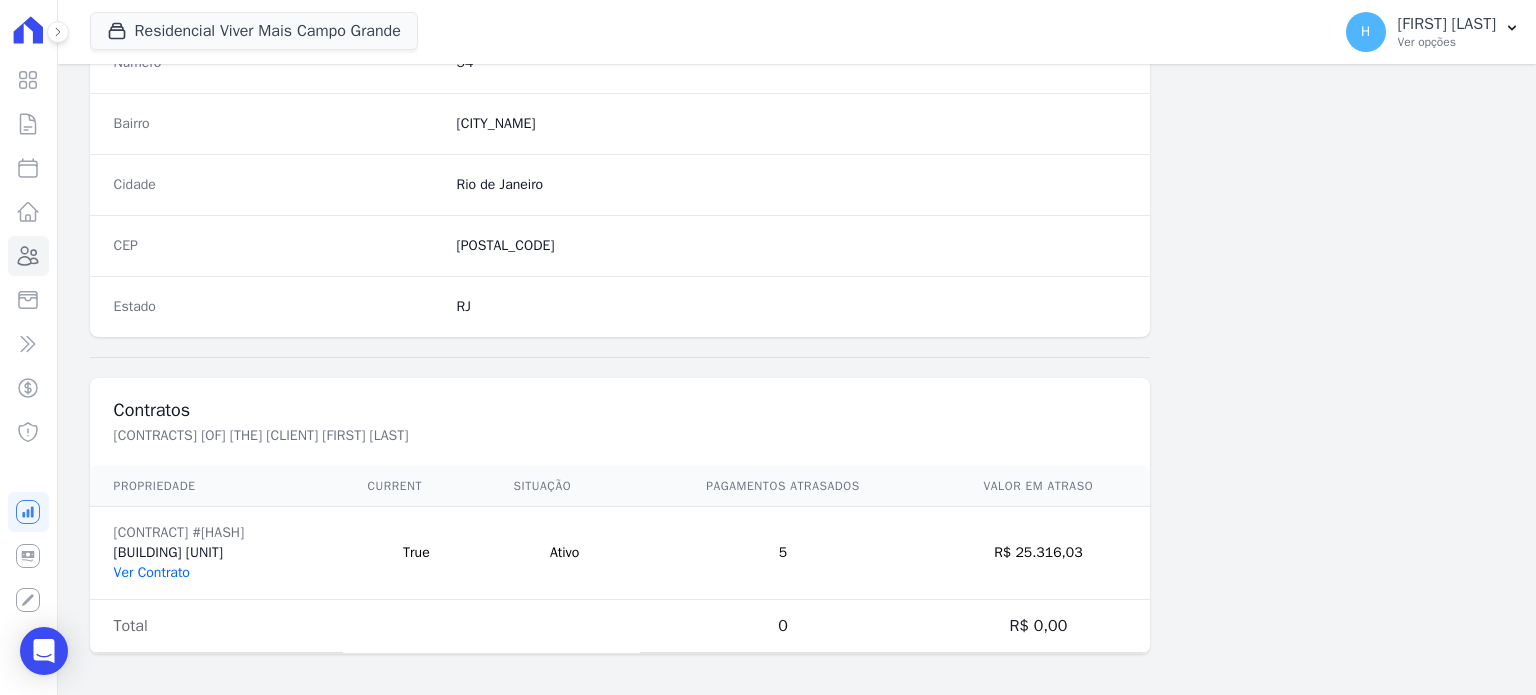 click on "Ver Contrato" at bounding box center [152, 572] 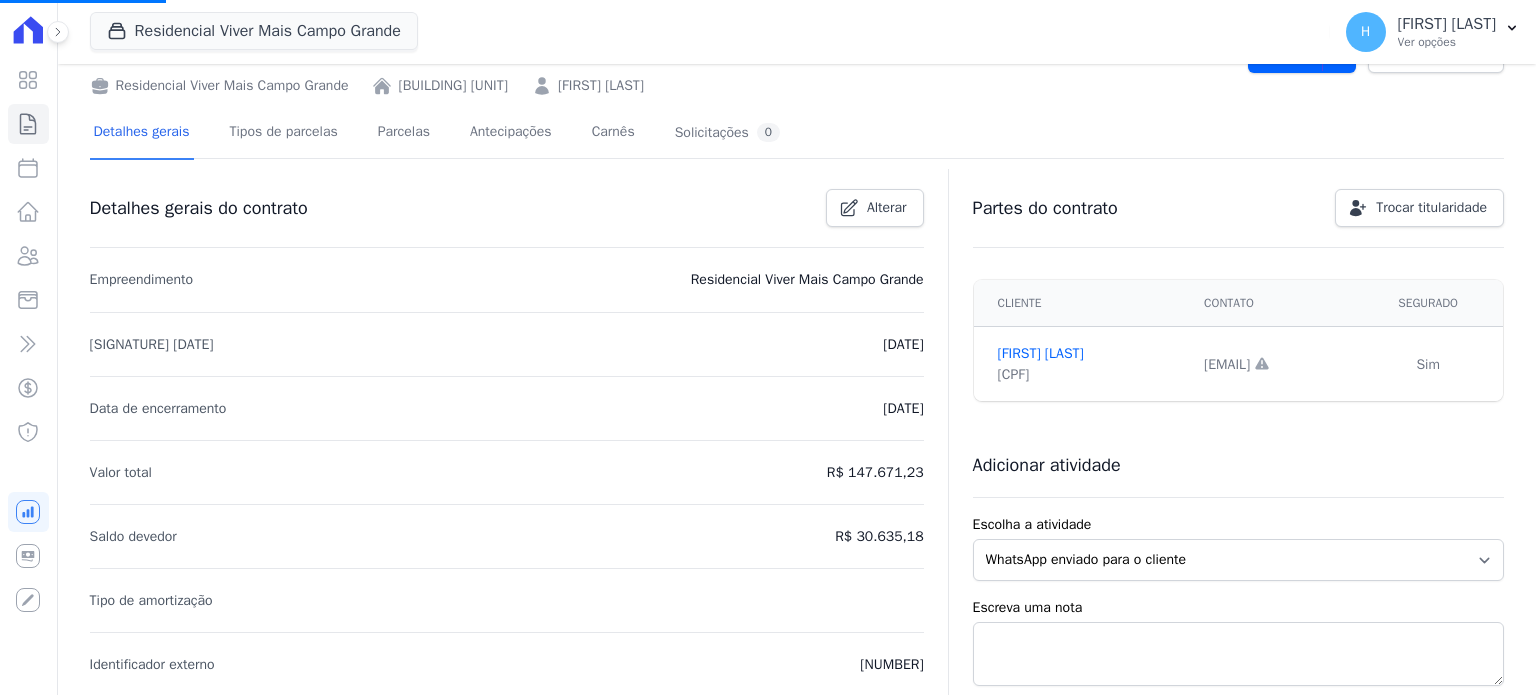 scroll, scrollTop: 0, scrollLeft: 0, axis: both 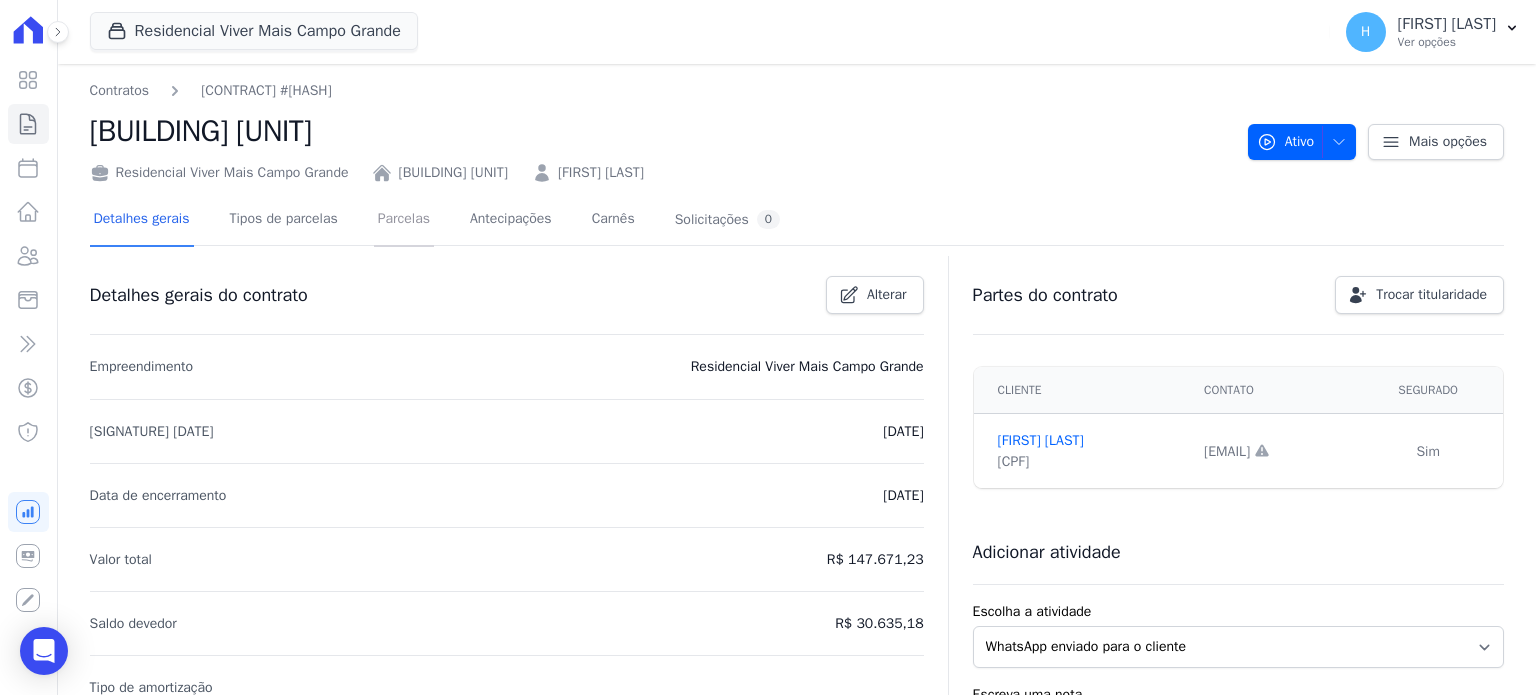 click on "Parcelas" at bounding box center (404, 220) 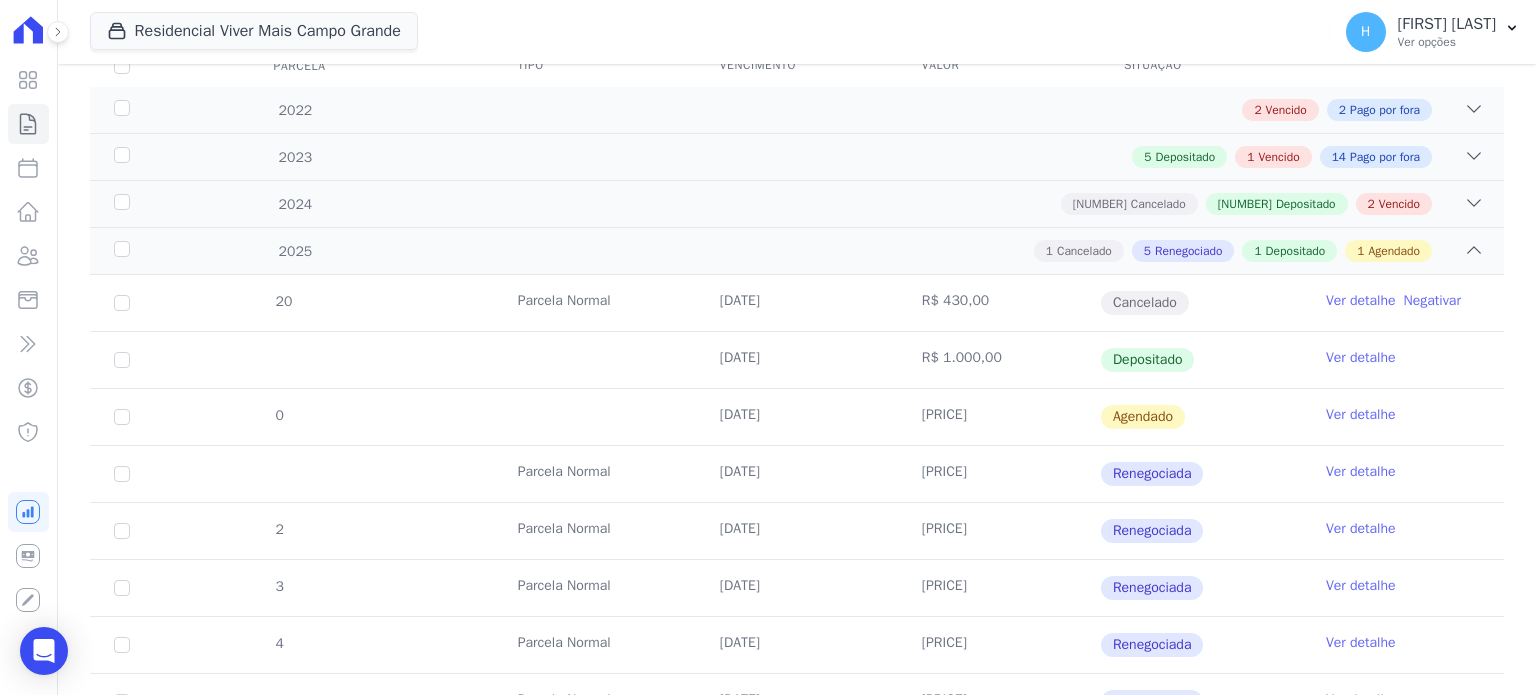 scroll, scrollTop: 426, scrollLeft: 0, axis: vertical 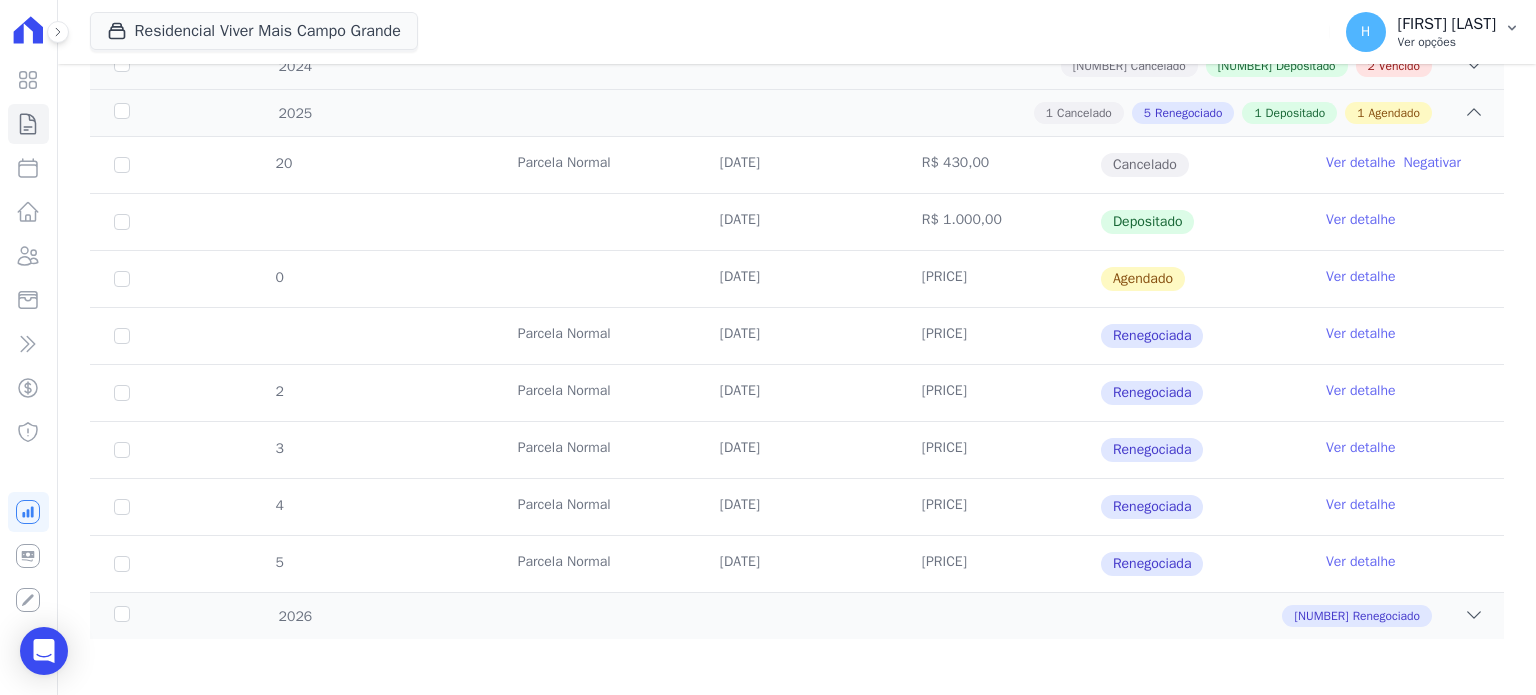 click on "Ver opções" at bounding box center [1447, 42] 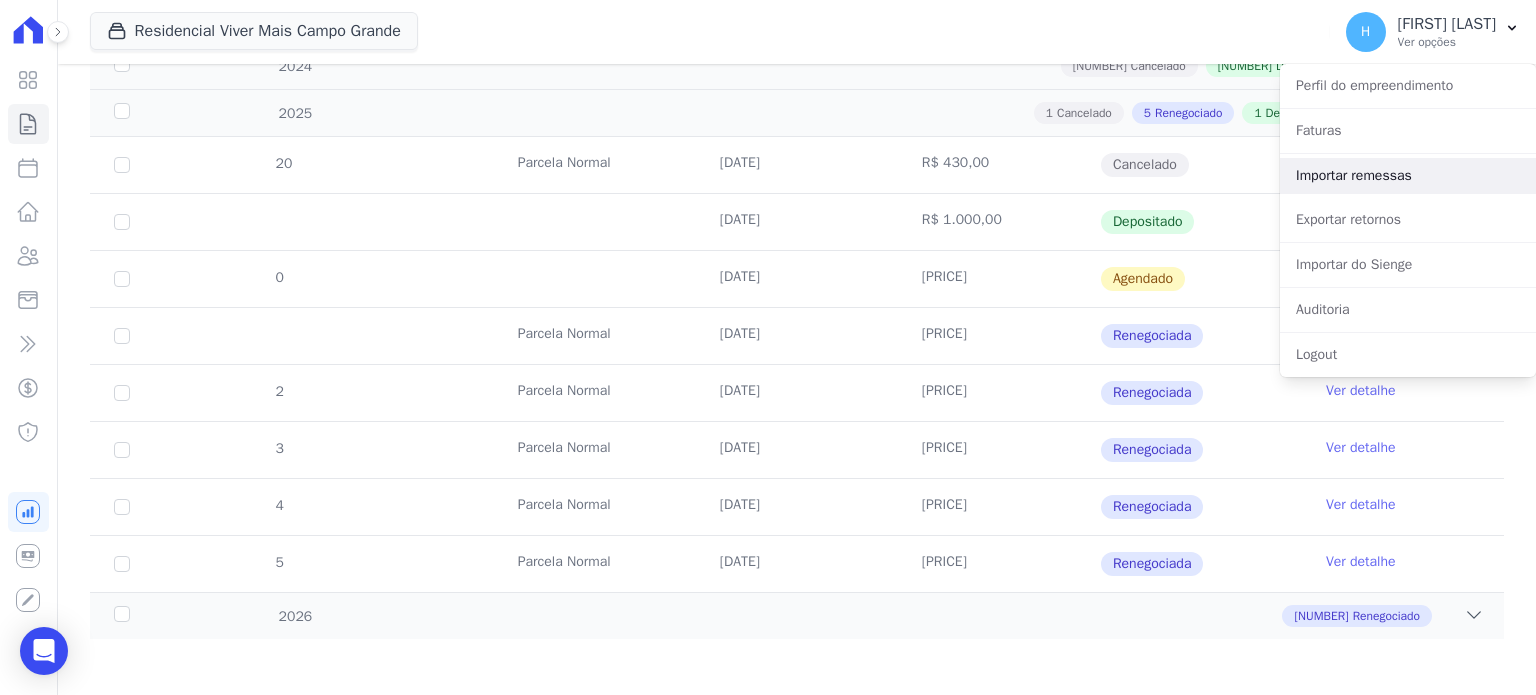 click on "Importar remessas" at bounding box center [1408, 176] 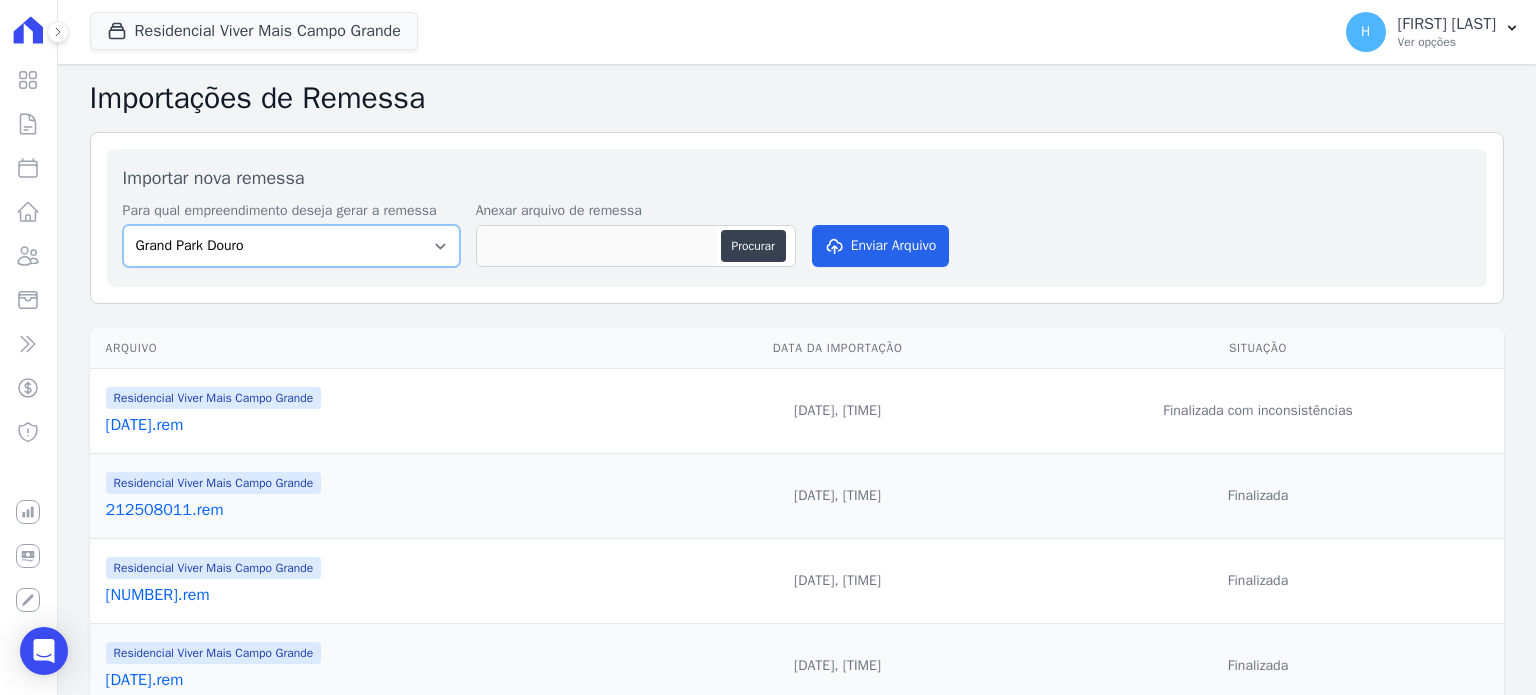 drag, startPoint x: 341, startPoint y: 248, endPoint x: 334, endPoint y: 262, distance: 15.652476 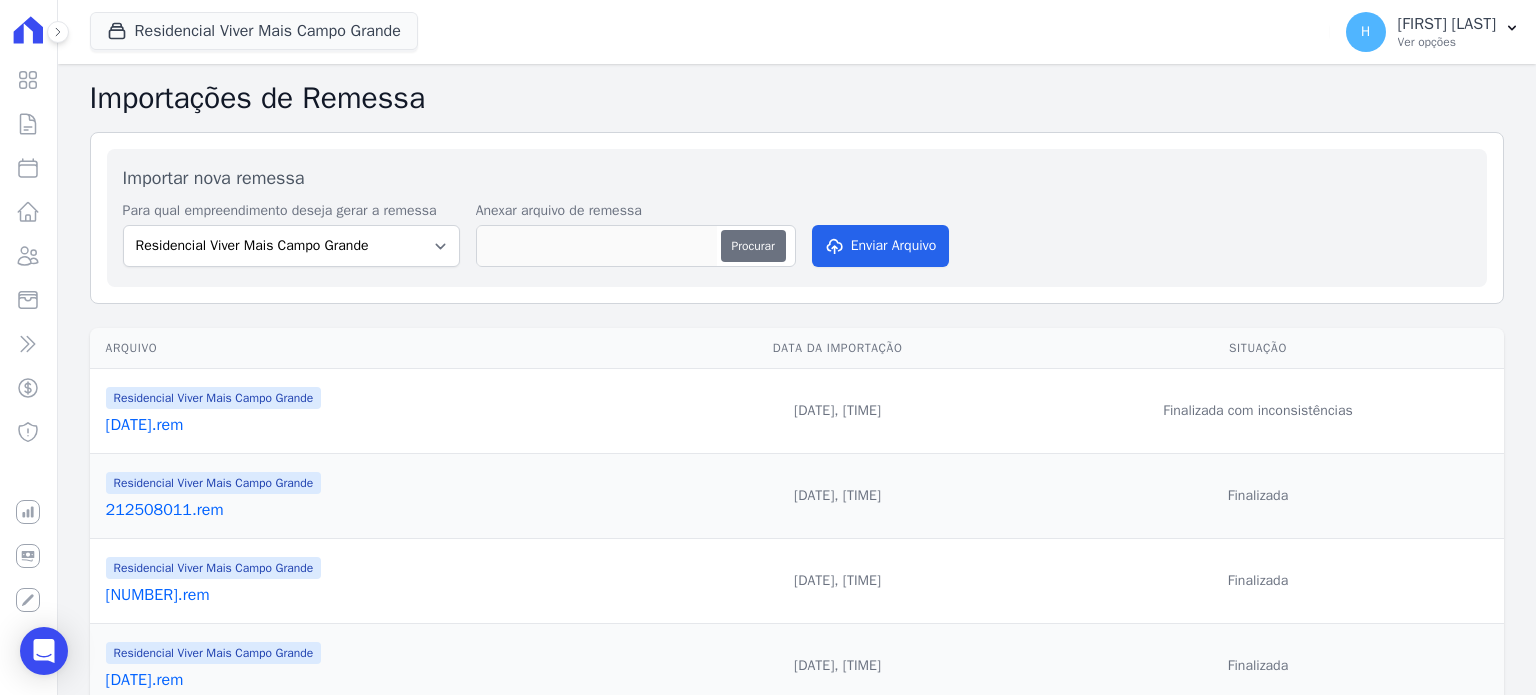 click on "Procurar" at bounding box center [753, 246] 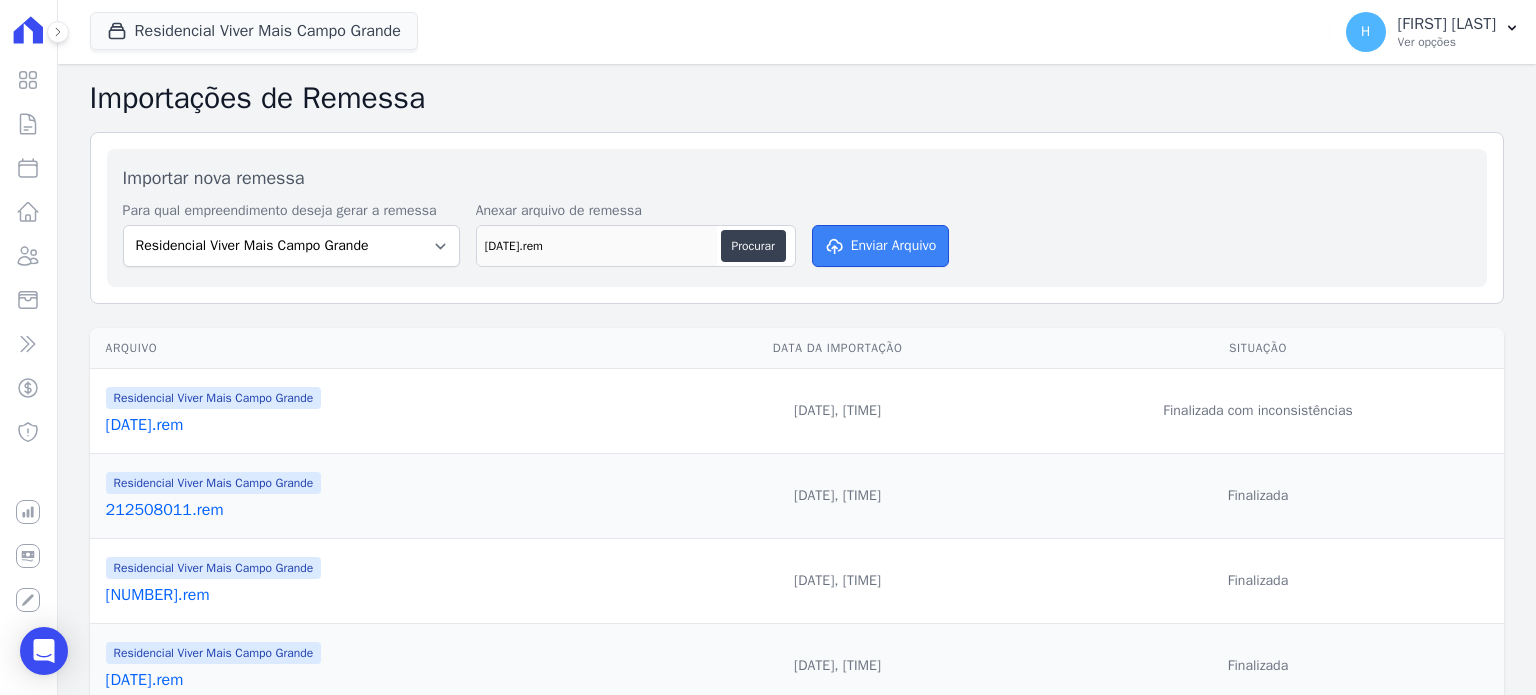 click on "Enviar Arquivo" at bounding box center (881, 246) 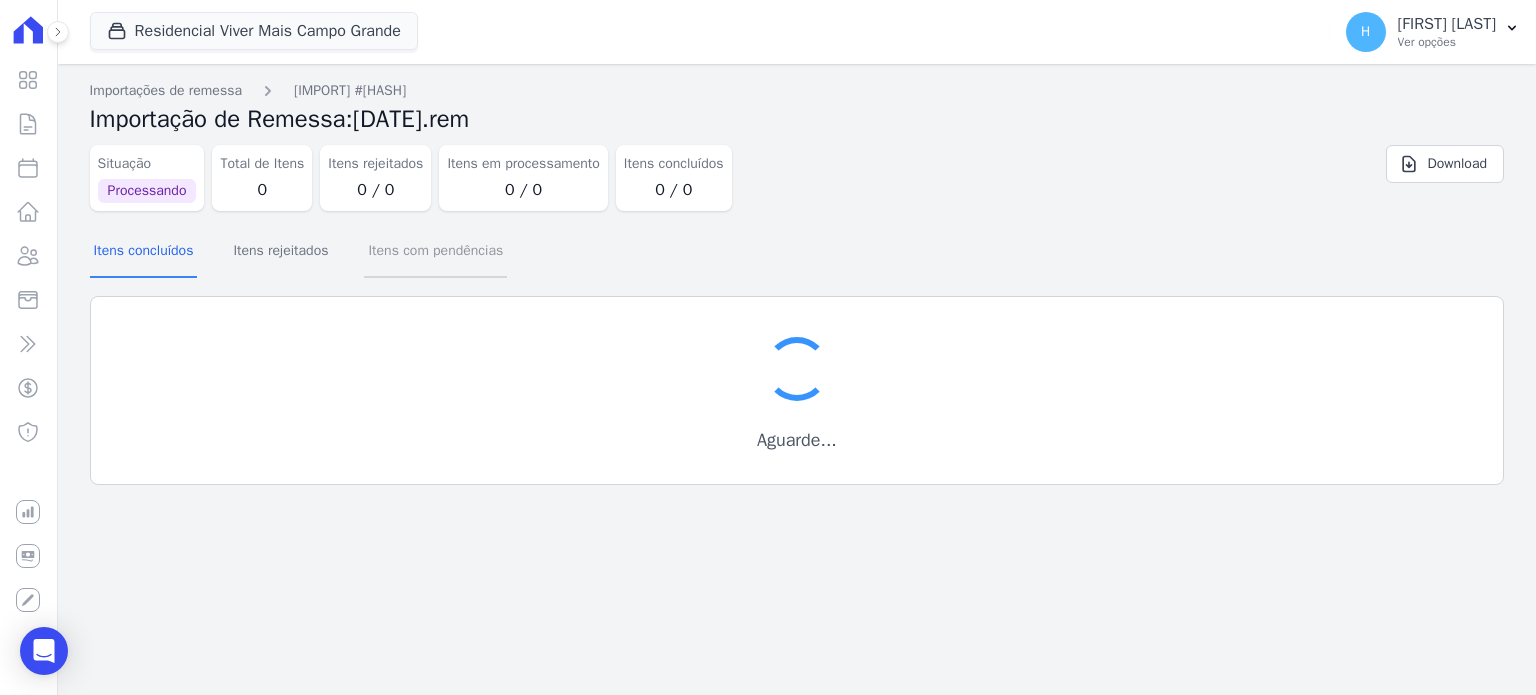 click on "Itens com pendências" at bounding box center [435, 252] 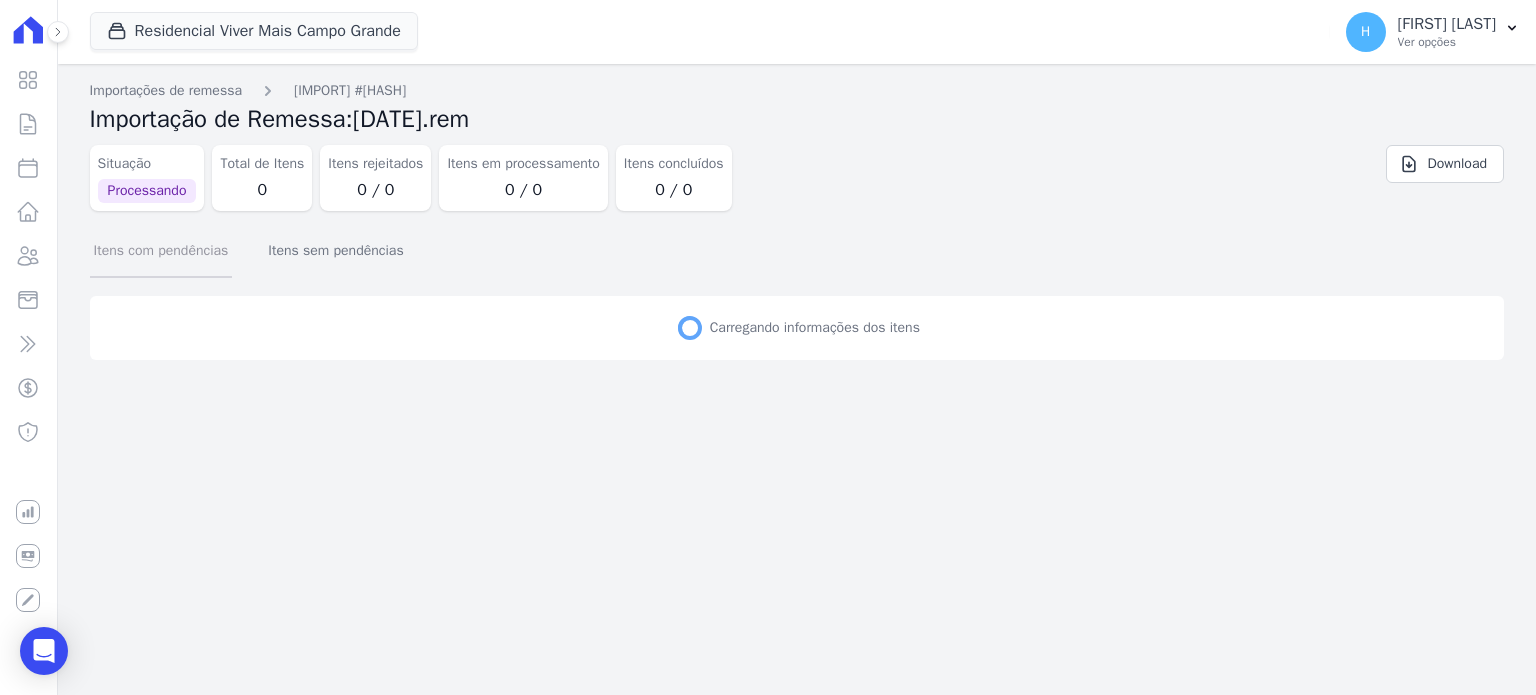 click on "Itens com pendências" at bounding box center [161, 252] 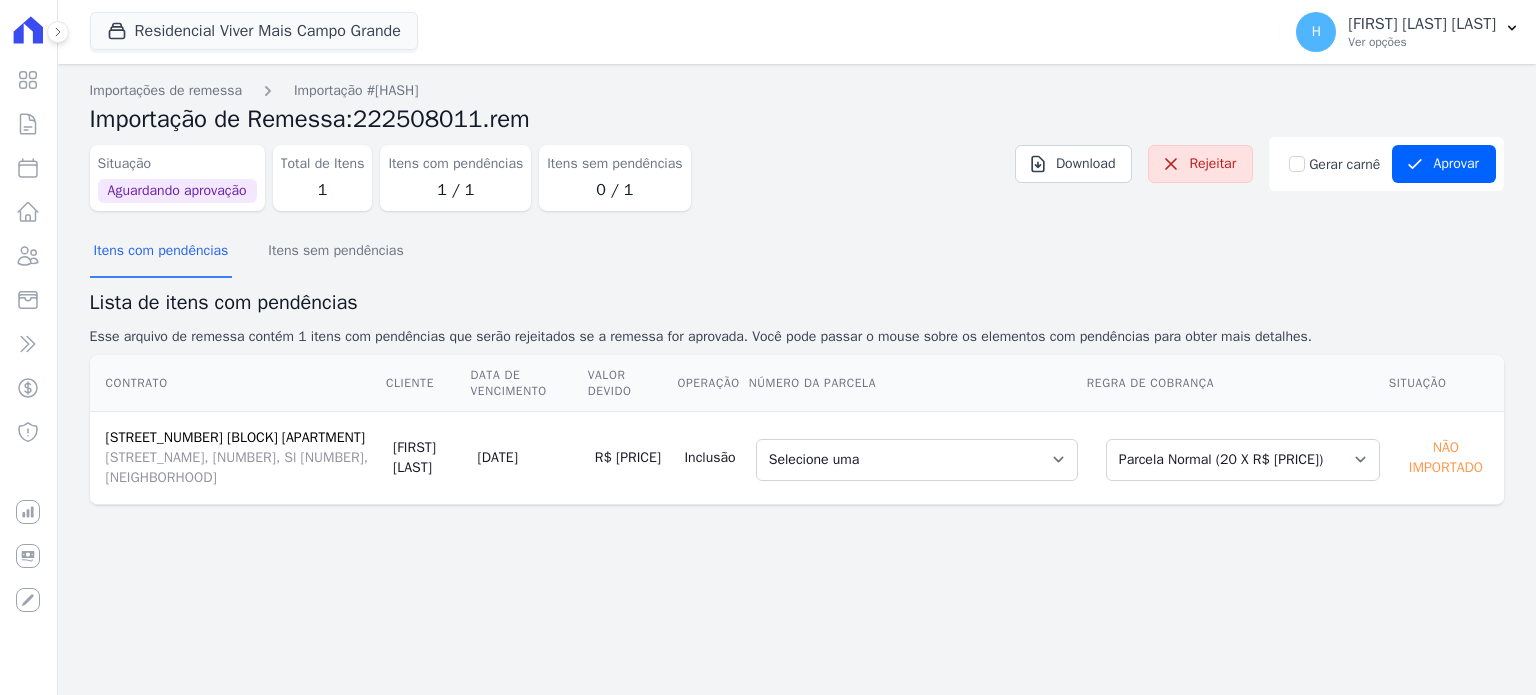 scroll, scrollTop: 0, scrollLeft: 0, axis: both 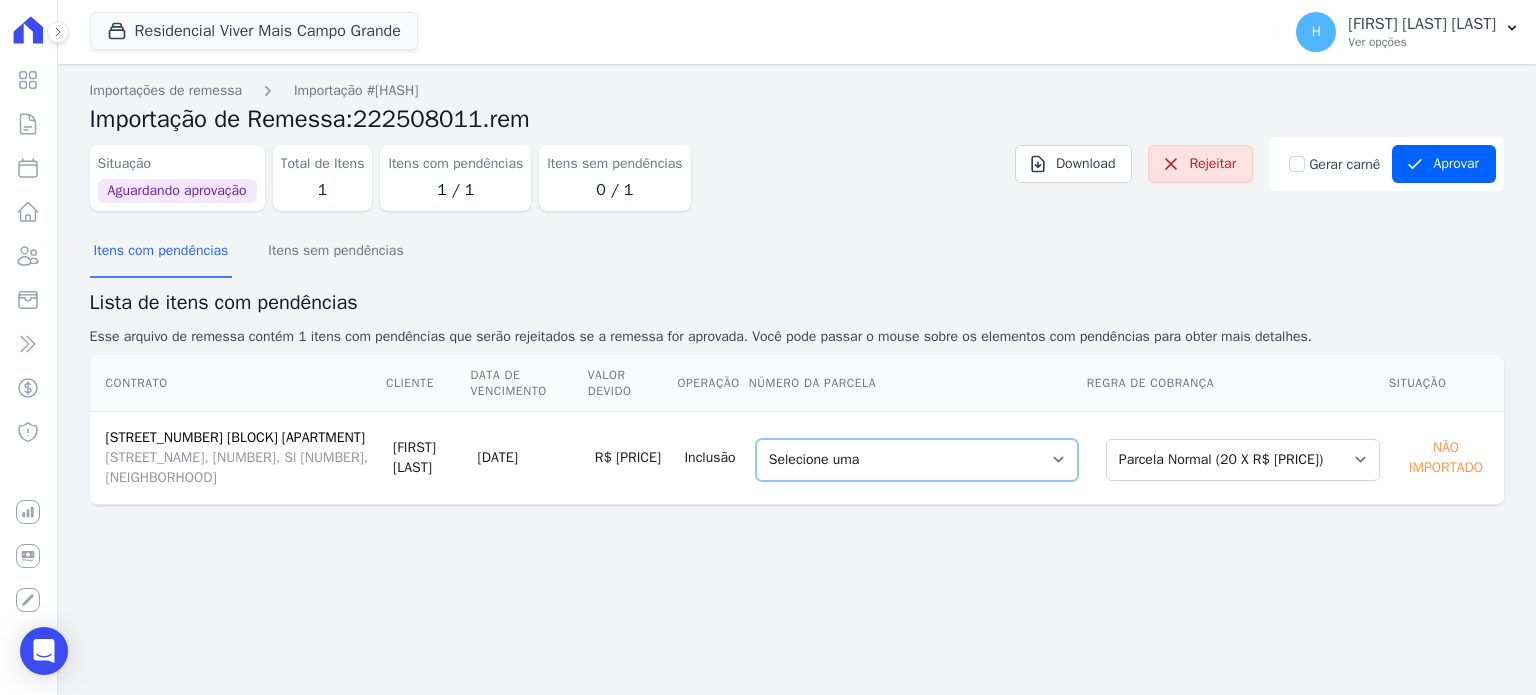 click on "Selecione uma
2 - 20/09/2025 - R$ 487,98 - Agendado
3 - 20/10/2025 - R$ 487,98 - Agendado
4 - 20/11/2025 - R$ 487,98 - Agendado
5 - 20/12/2025 - R$ 487,98 - Agendado
6 - 20/01/2026 - R$ 487,98 - Agendado
7 - 20/02/2026 - R$ 487,98 - Agendado
8 - 20/03/2026 - R$ 487,98 - Agendado
9 - 20/04/2026 - R$ 487,98 - Agendado
10 - 20/05/2026 - R$ 487,98 - Agendado
11 - 20/06/2026 - R$ 487,98 - Agendado
12 - 20/07/2026 - R$ 487,98 - Agendado" at bounding box center [917, 460] 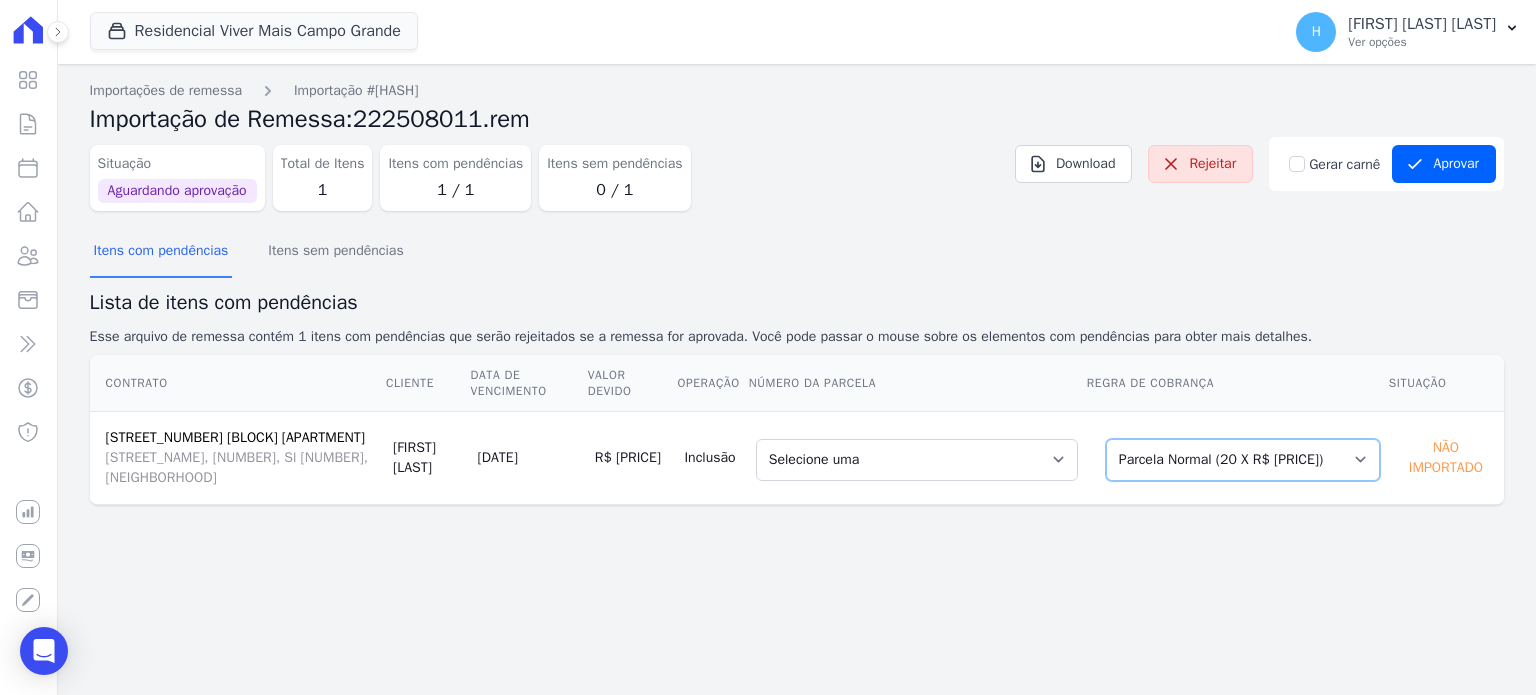 click on "Selecione uma
Nova Parcela Avulsa
Parcela Avulsa Existente
Quitação (1 X R$ 2.610,00)
Quitação (1 X R$ 109.577,83)
Outros (1 X R$ 90,00)
Financiamento CEF (1 X R$ 24.254,20)
Intercalada (1 X R$ 1.999,20)
Parcela do Cliente (3 X R$ 389,70)
Parcela Normal (20 X R$ 487,98)
Outros (12 X R$ 436,02)
Outros (12 X R$ 436,02)
Outros (12 X R$ 436,02)
Outros (12 X R$ 436,02)
Outros (12 X R$ 436,02)
Outros (12 X R$ 436,02)
Outros (12 X R$ 436,02)
Outros (12 X R$ 436,02)
Outros (12 X R$ 436,02)
Outros (12 X R$ 436,02)
Outros (12 X R$ 436,02)
Outros (12 X R$ 436,02)
Outros (12 X R$ 436,02)
Outros (12 X R$ 436,02)
Outros (12 X R$ 436,02)
Outros (12 X R$ 436,02)
Outros (12 X R$ 436,02)" at bounding box center [1243, 460] 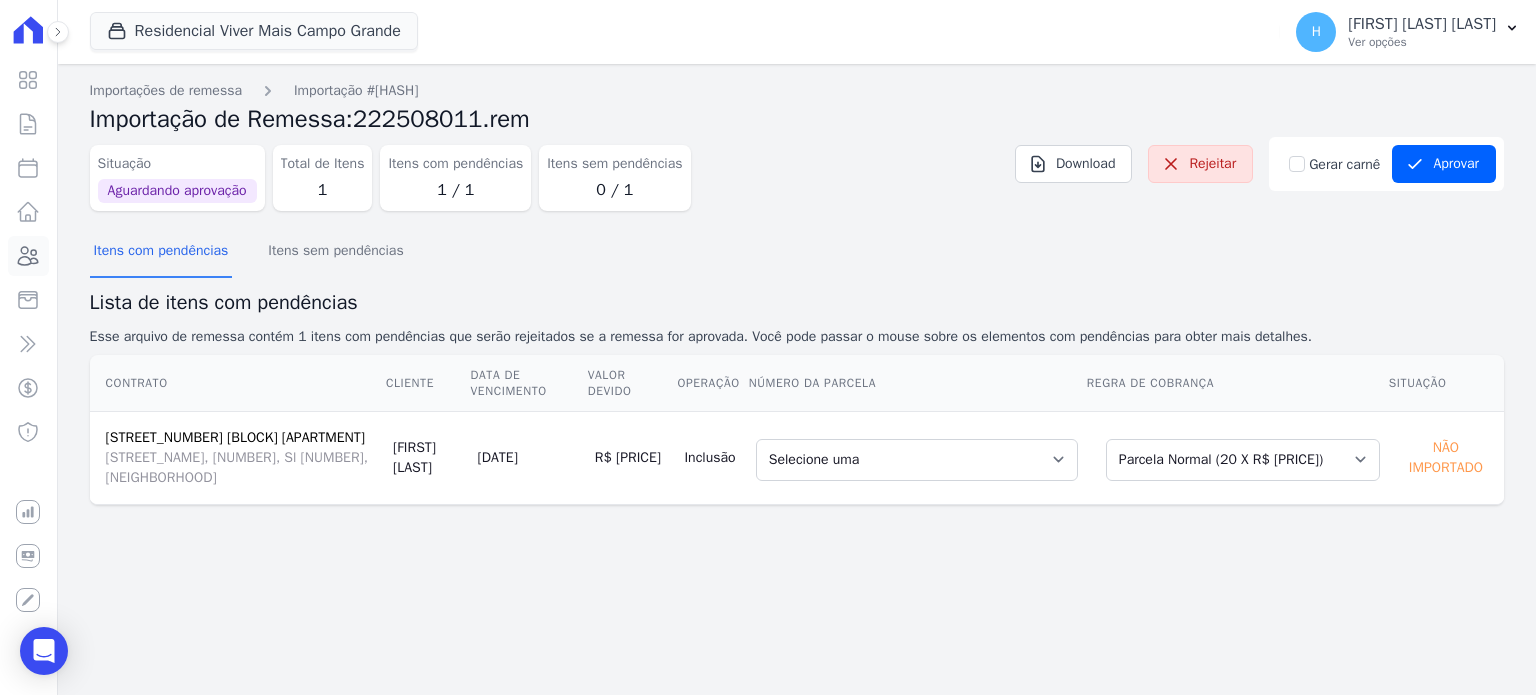 click 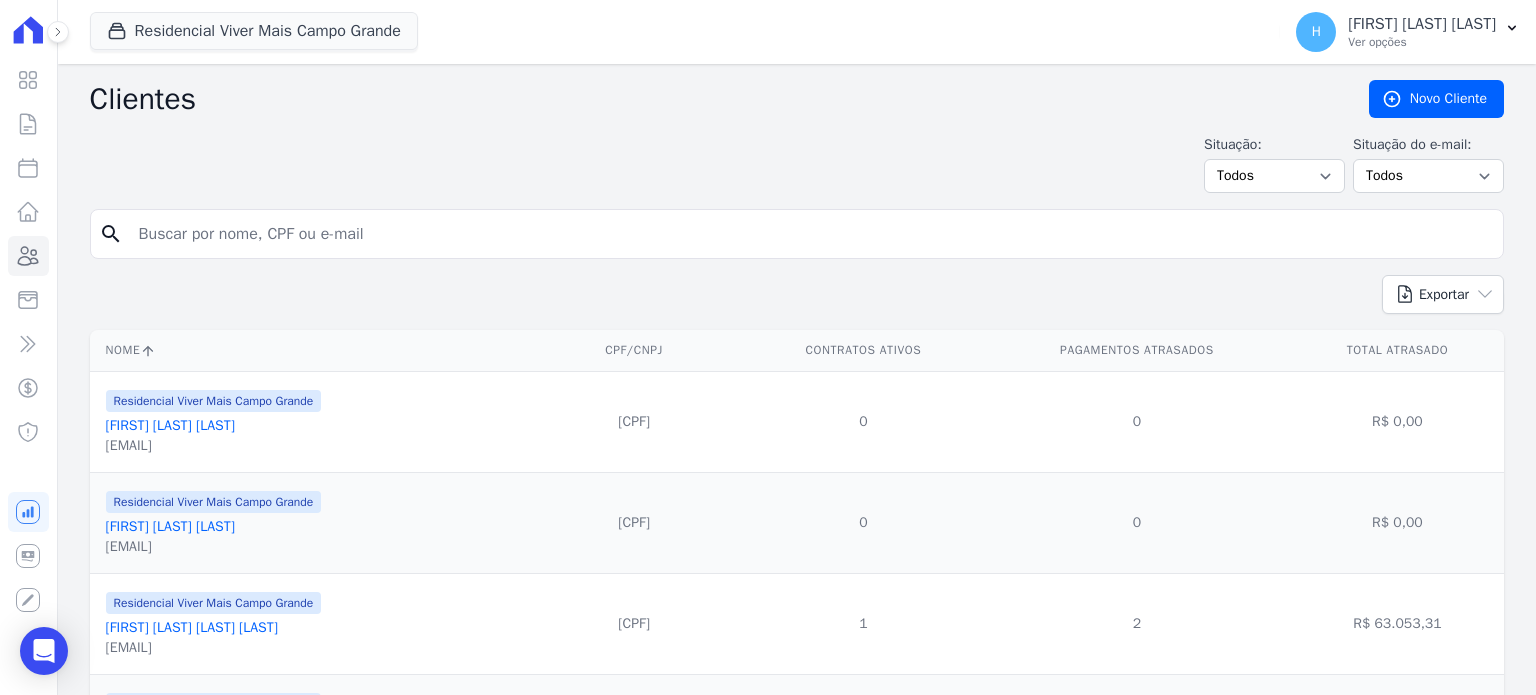 click at bounding box center [811, 234] 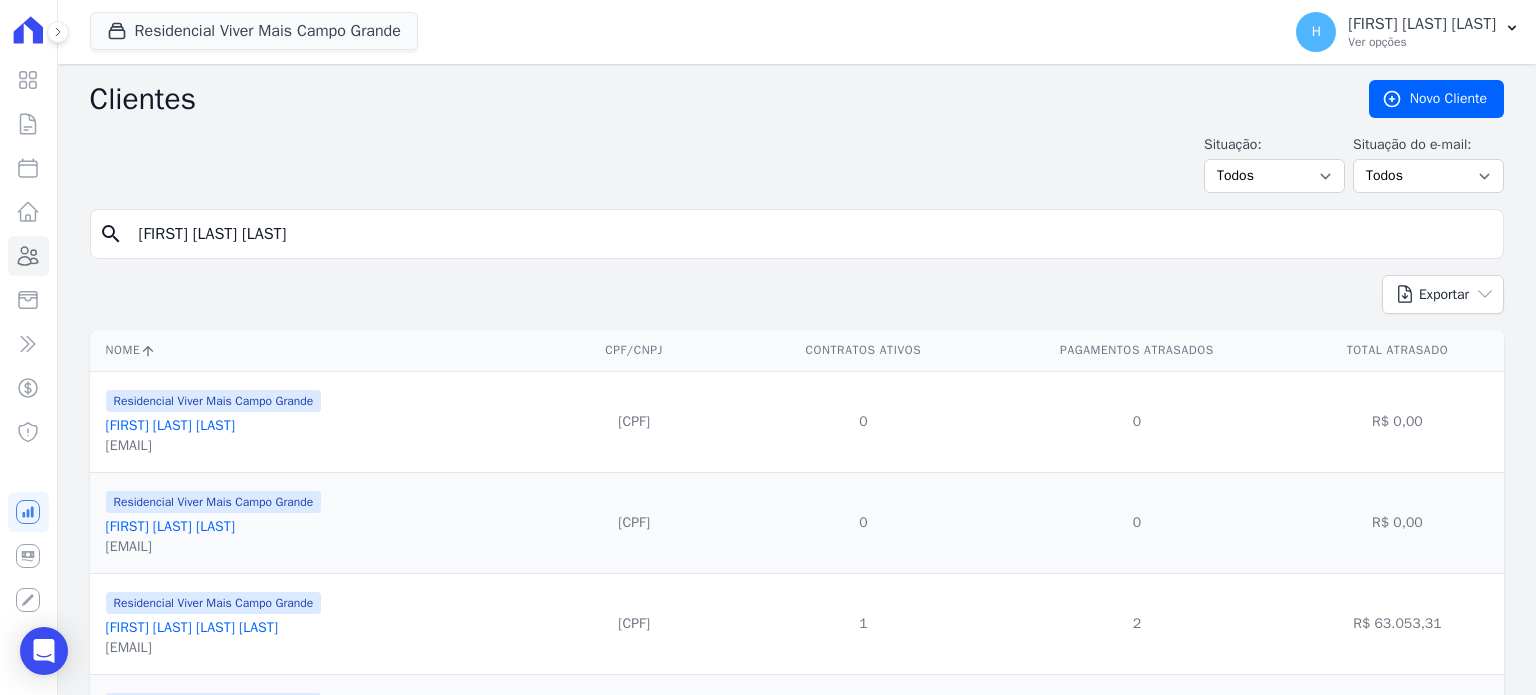 type on "[NAME]" 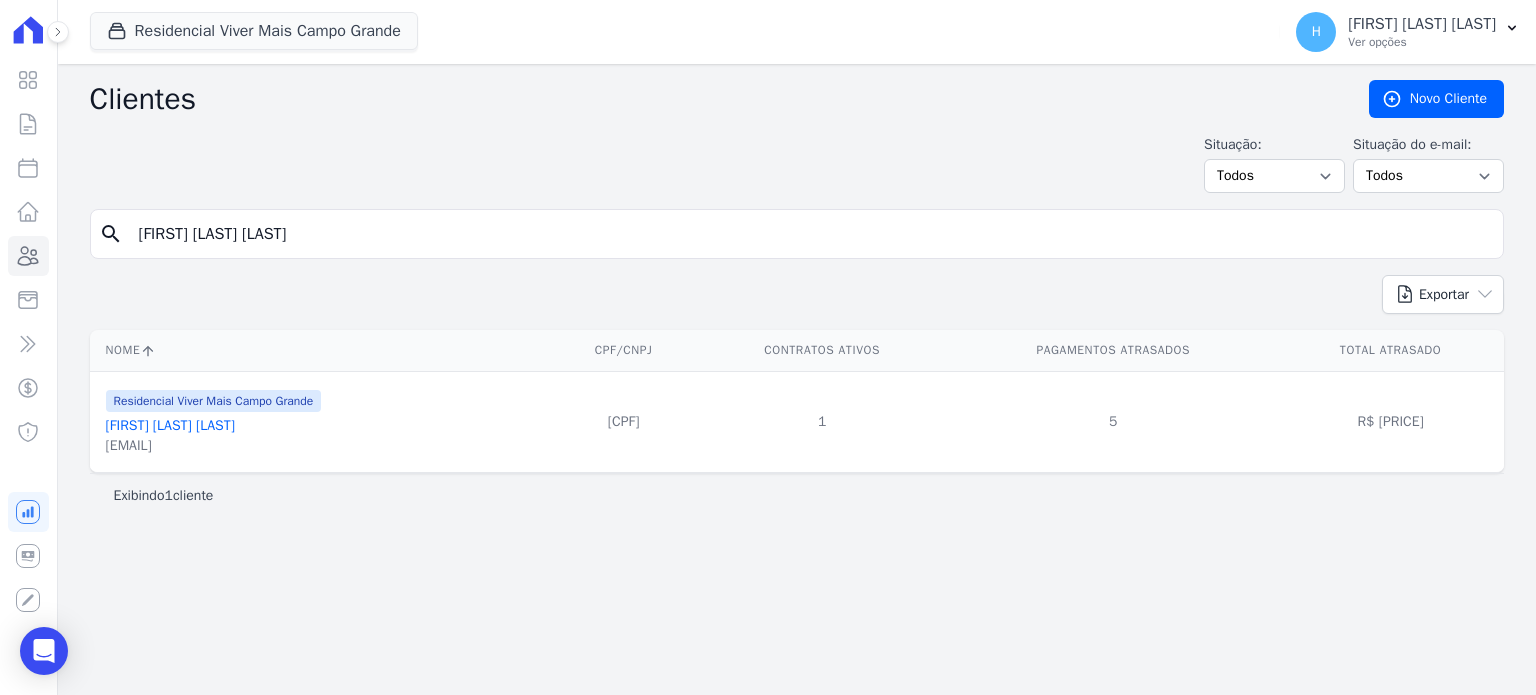 click on "[FIRST] [LAST] [LAST] [LAST]" at bounding box center [170, 425] 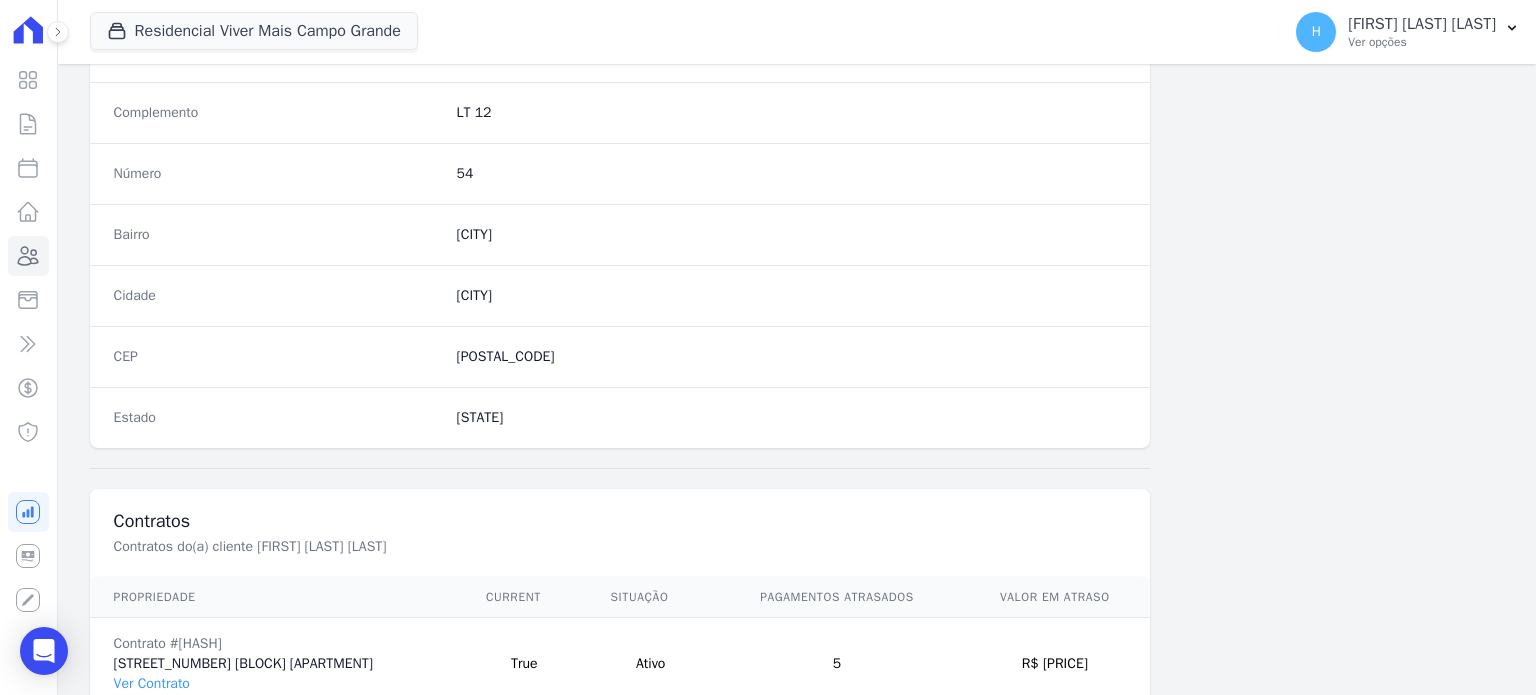 scroll, scrollTop: 1169, scrollLeft: 0, axis: vertical 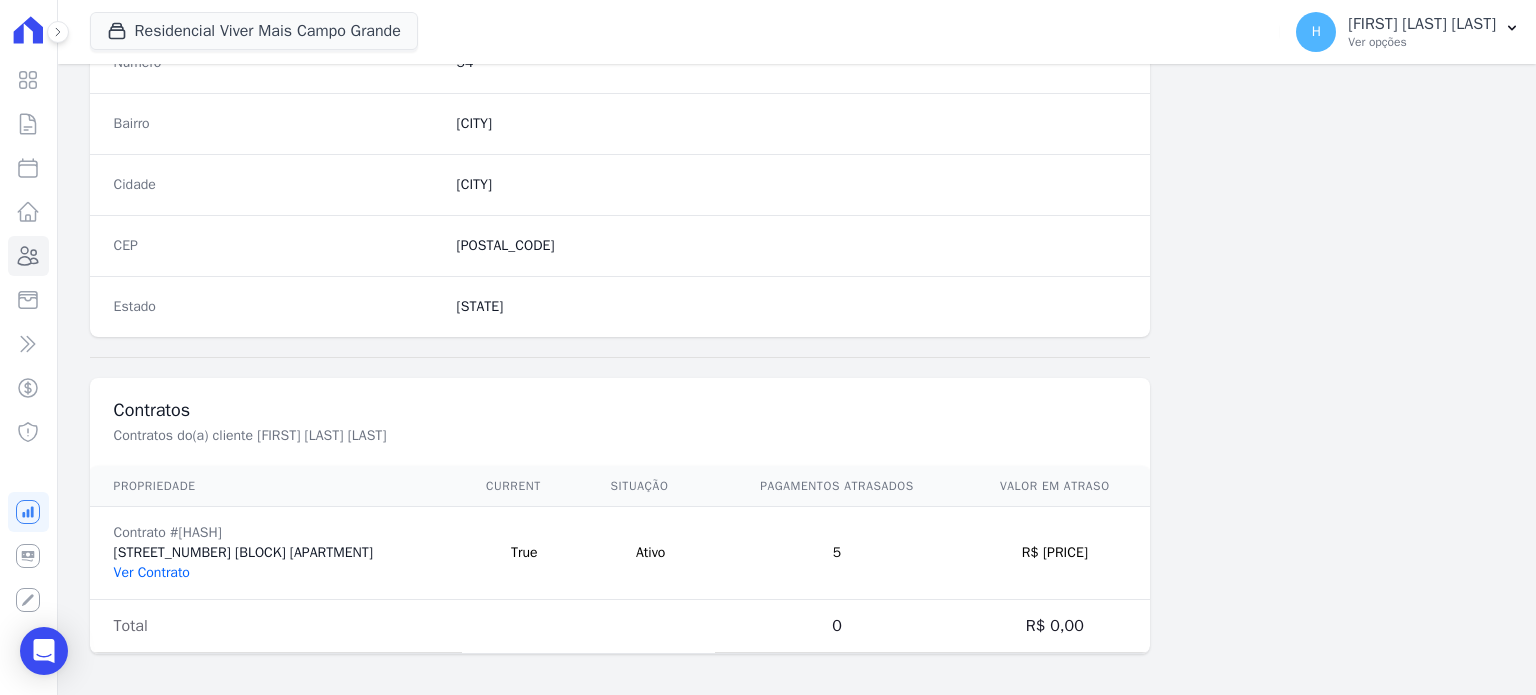 click on "Ver Contrato" at bounding box center [152, 572] 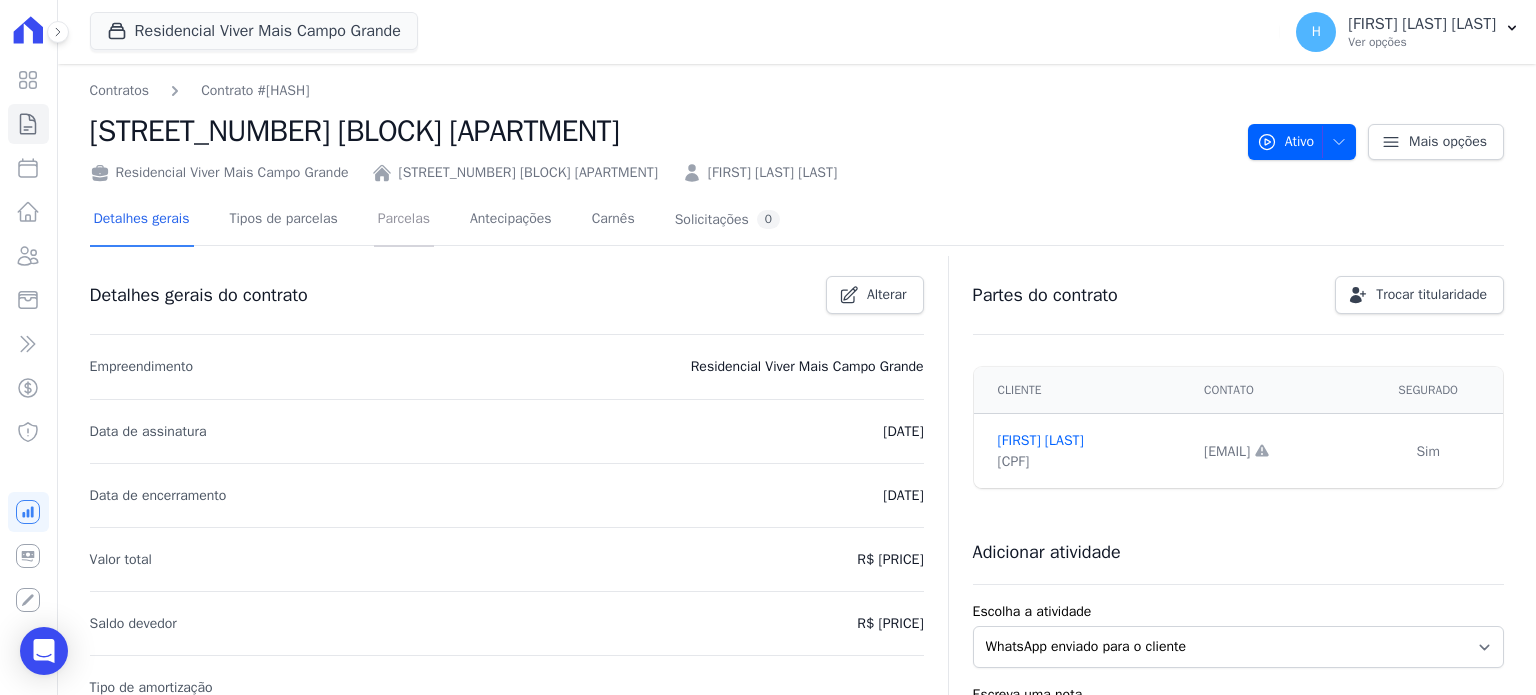 click on "Parcelas" at bounding box center [404, 220] 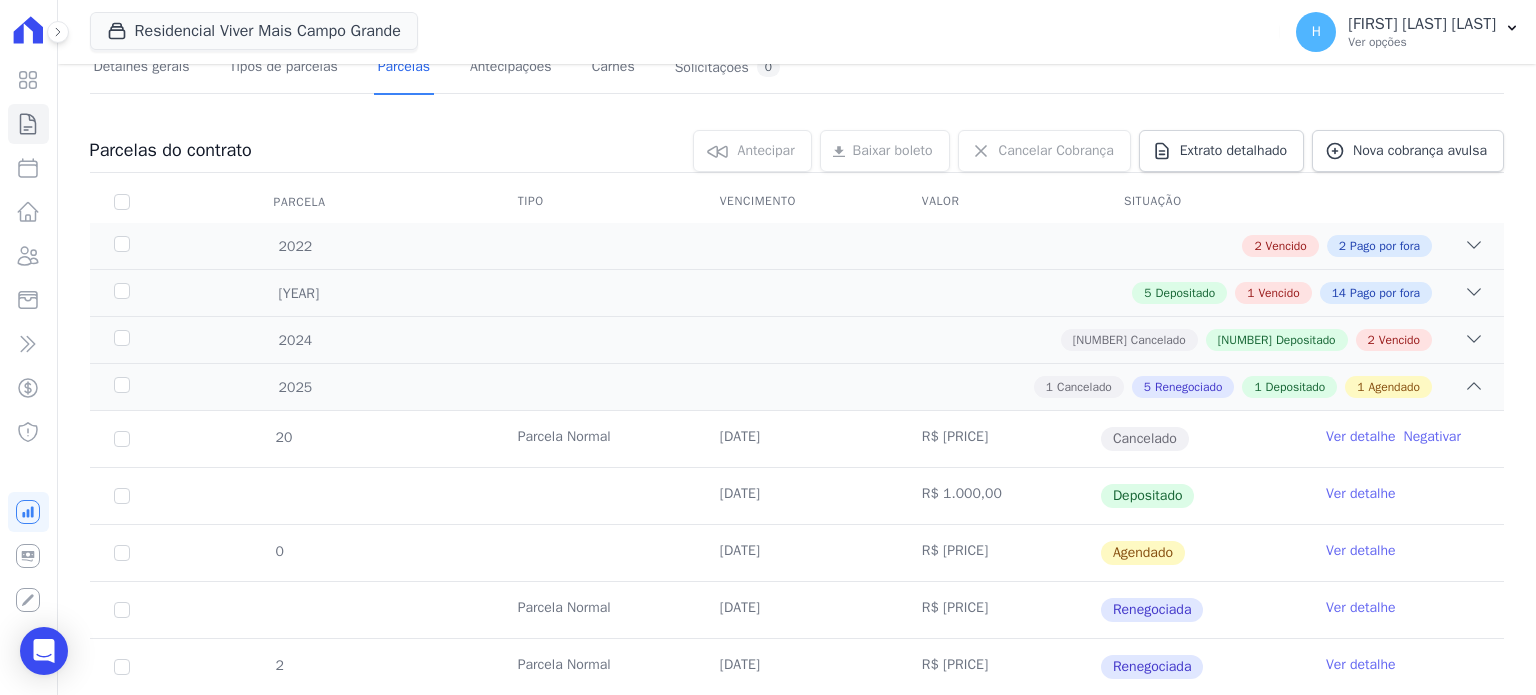 scroll, scrollTop: 400, scrollLeft: 0, axis: vertical 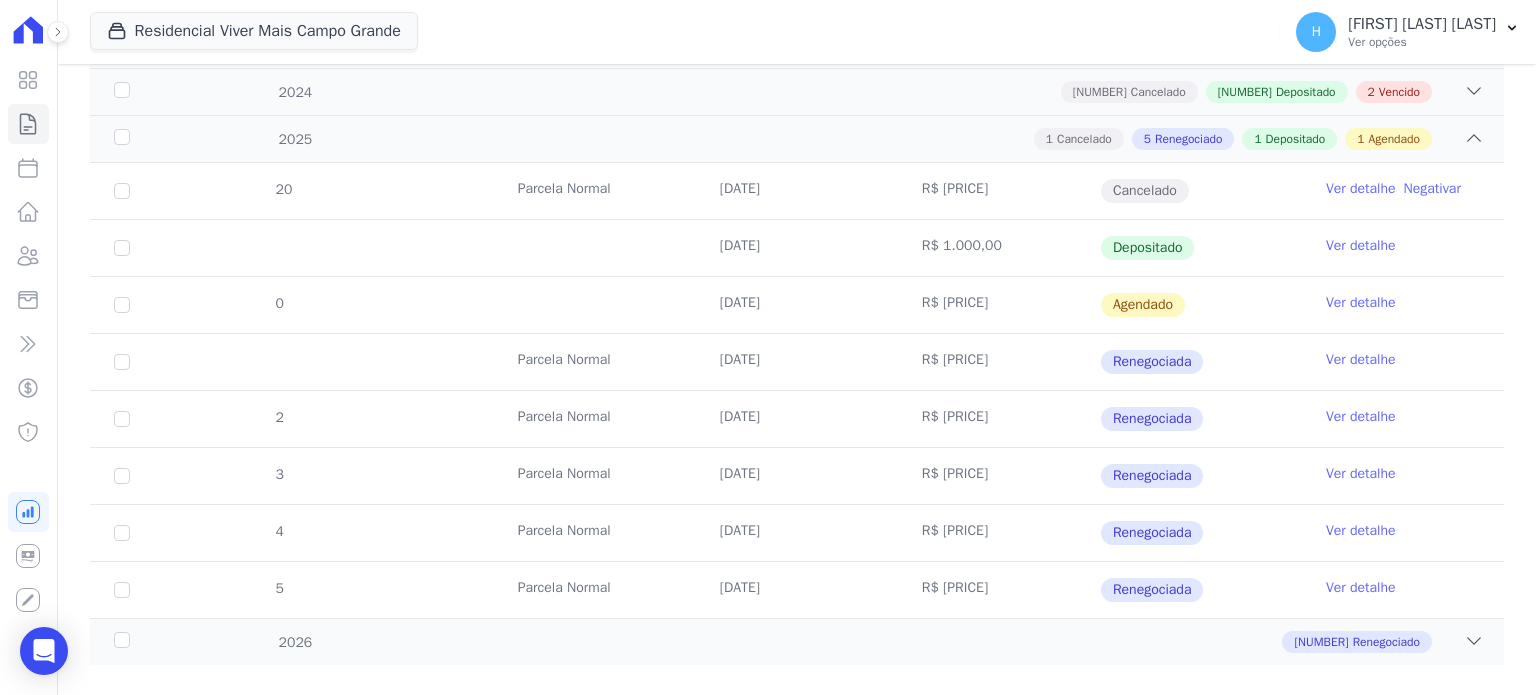 click on "Ver detalhe" at bounding box center (1361, 303) 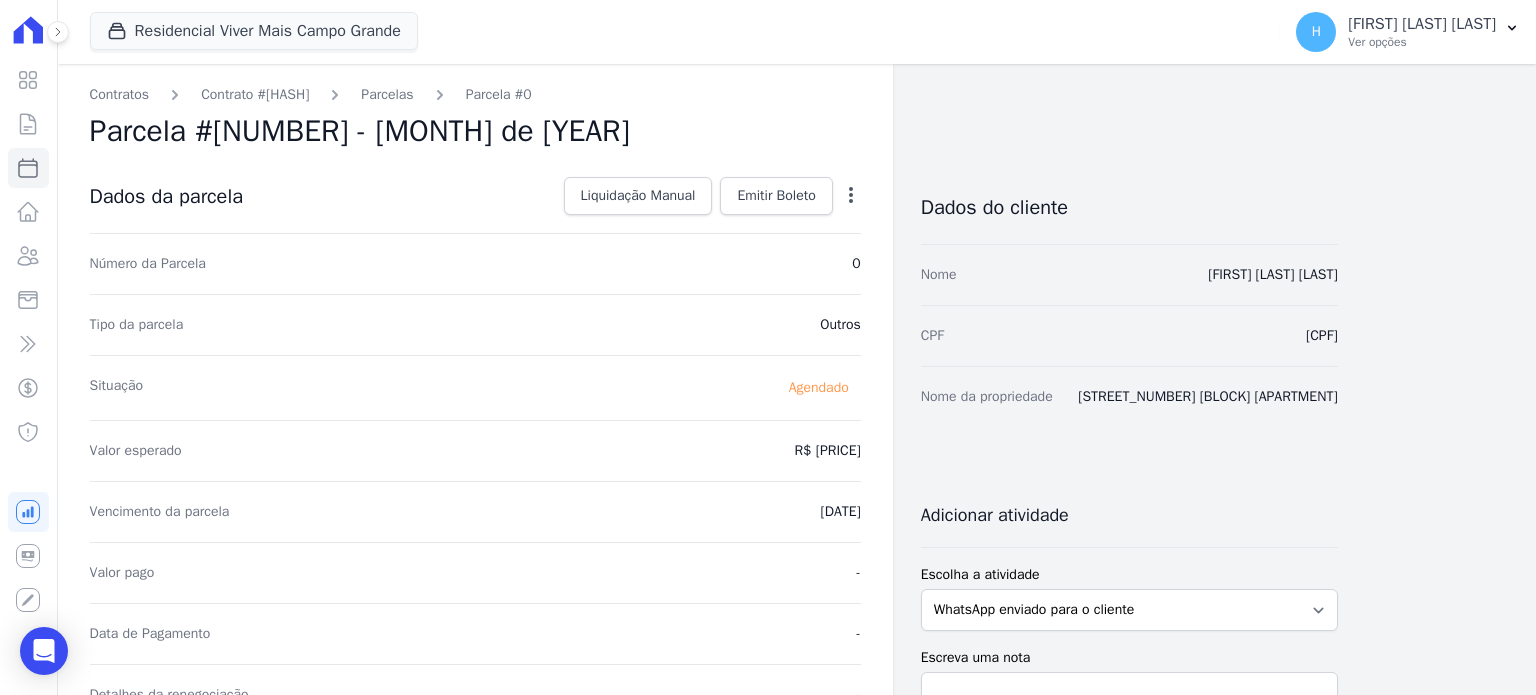 click 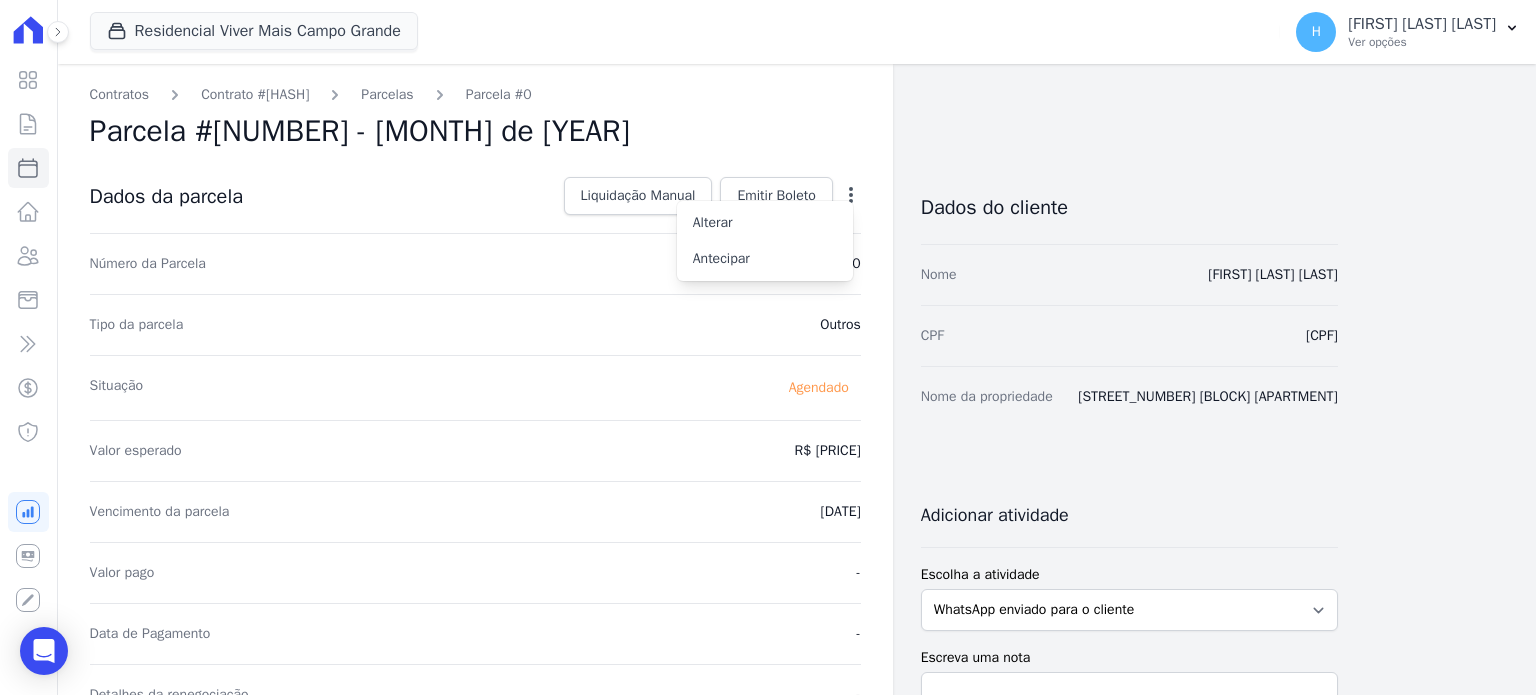 click on "Tipo da parcela
Outros" at bounding box center (475, 324) 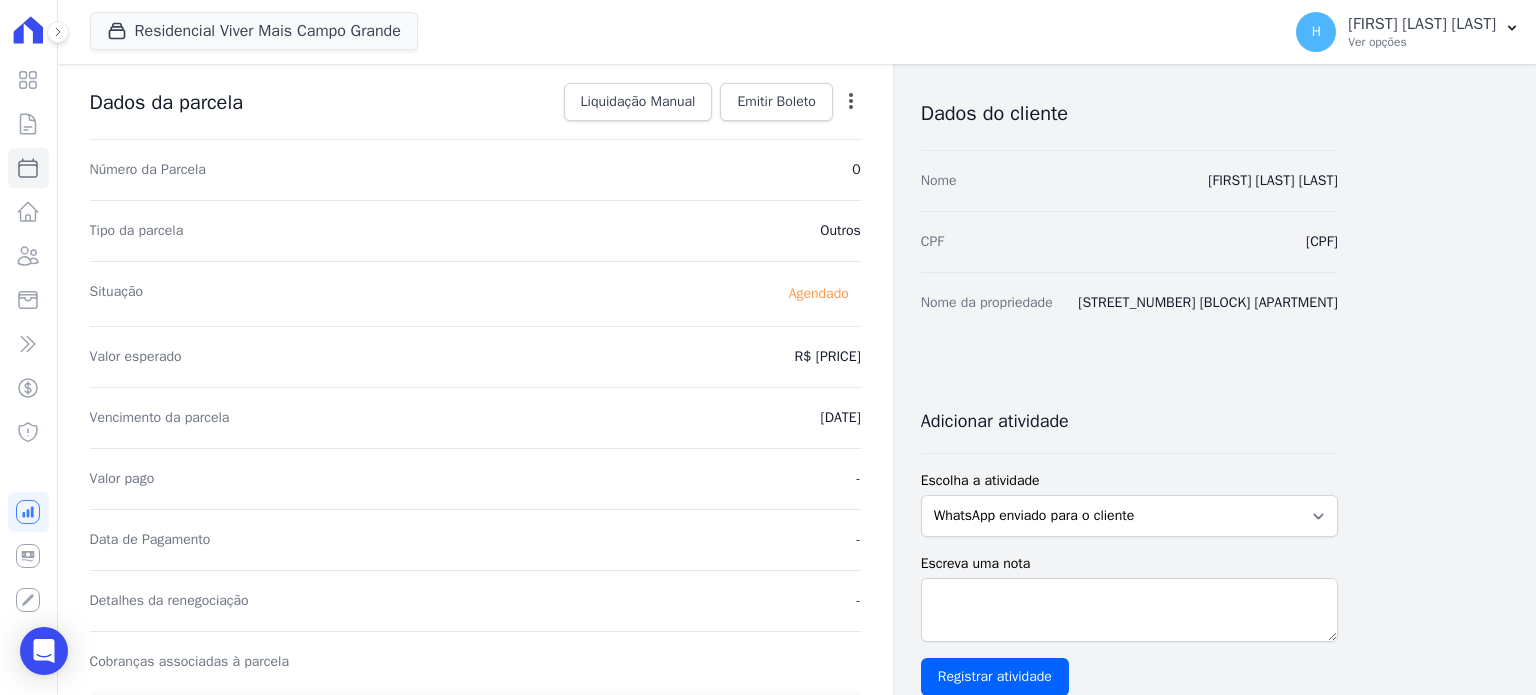 scroll, scrollTop: 0, scrollLeft: 0, axis: both 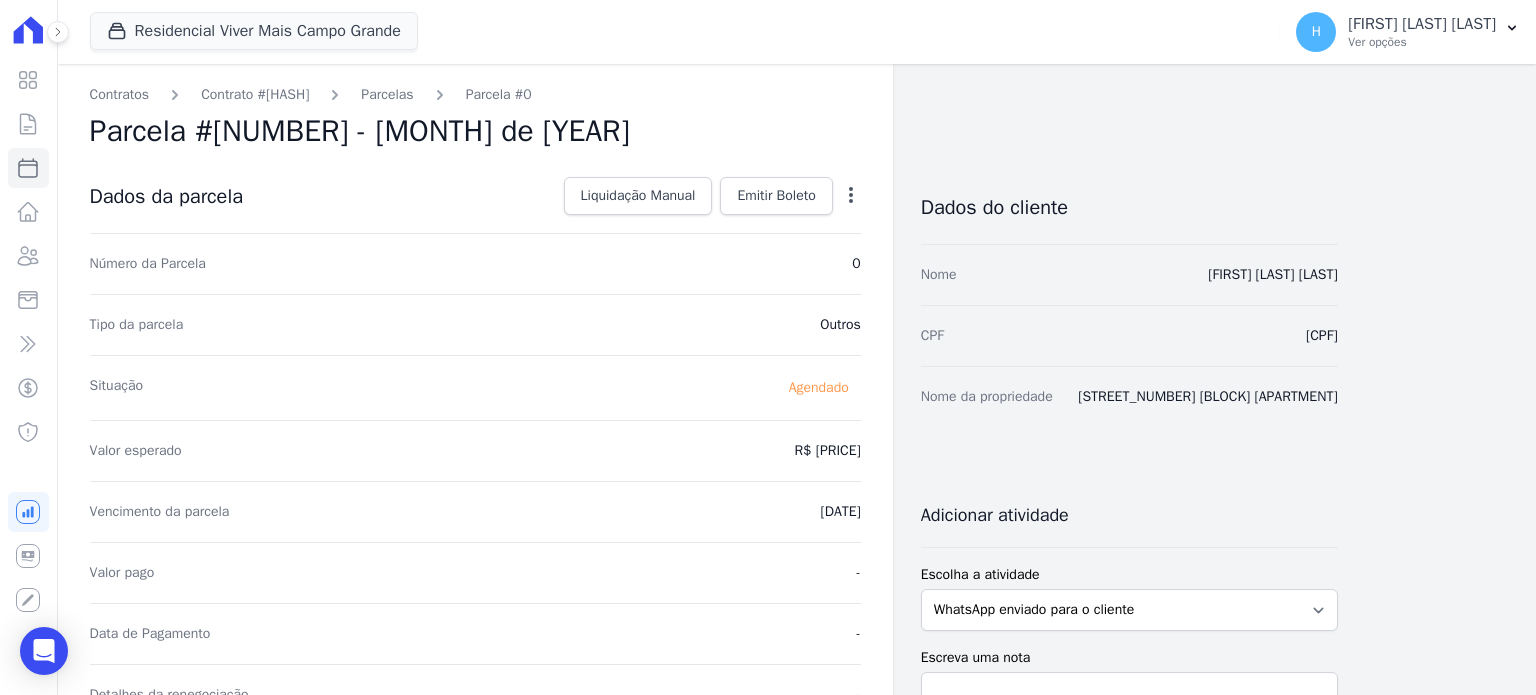 click 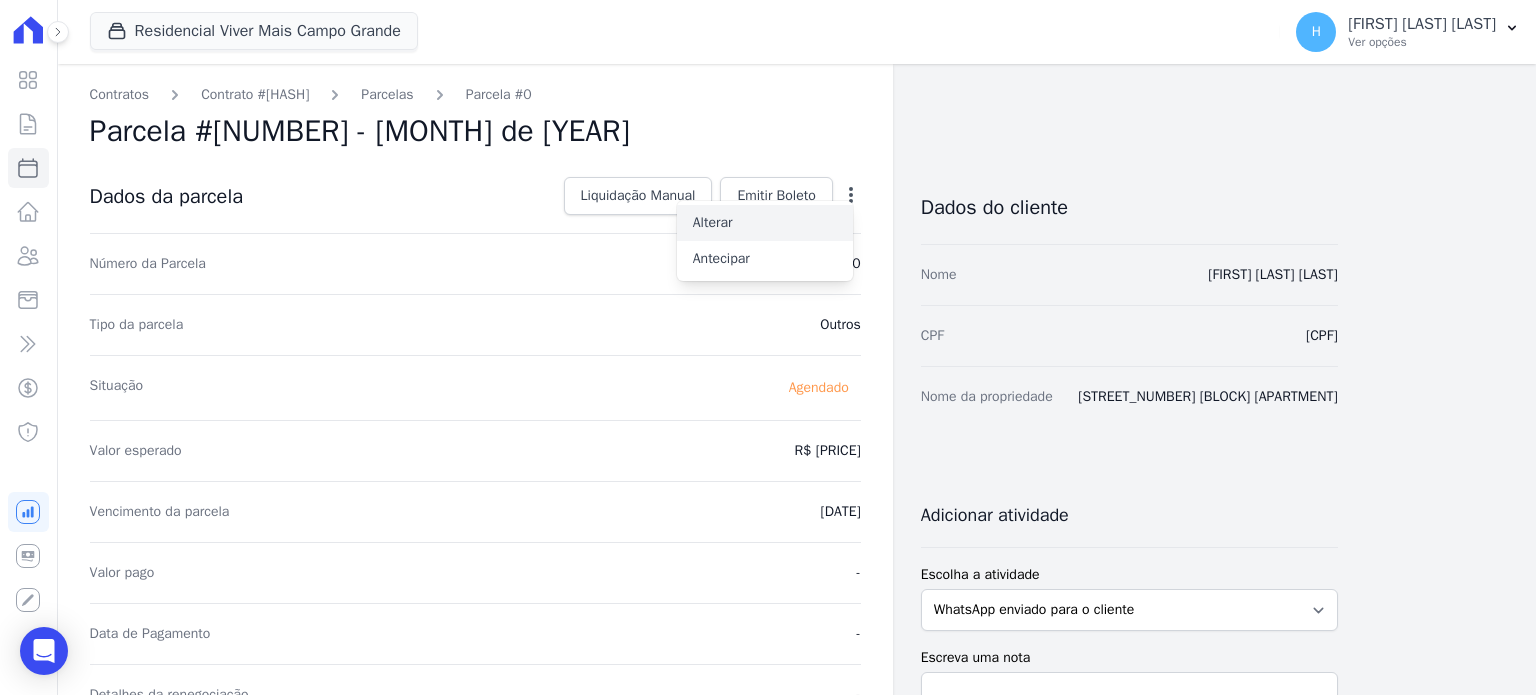 click on "Alterar" at bounding box center (765, 223) 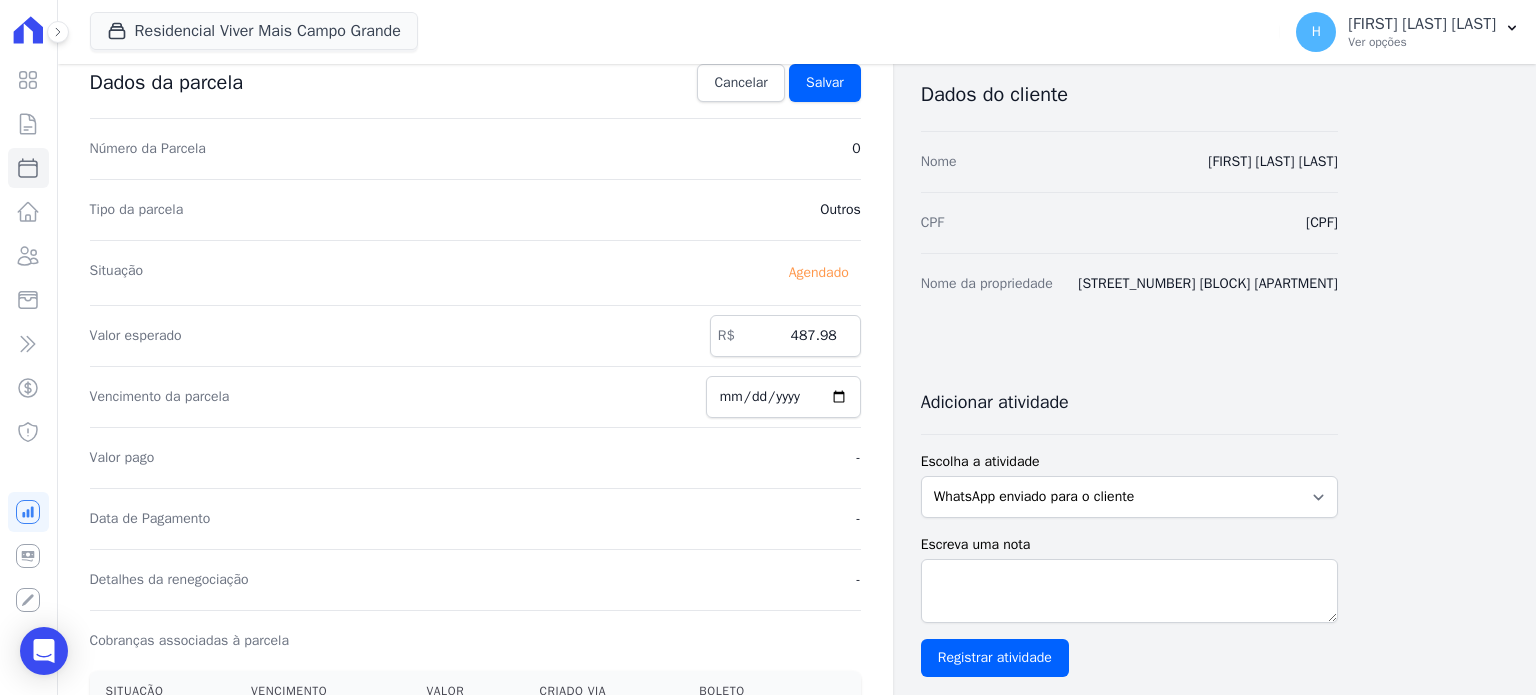 scroll, scrollTop: 0, scrollLeft: 0, axis: both 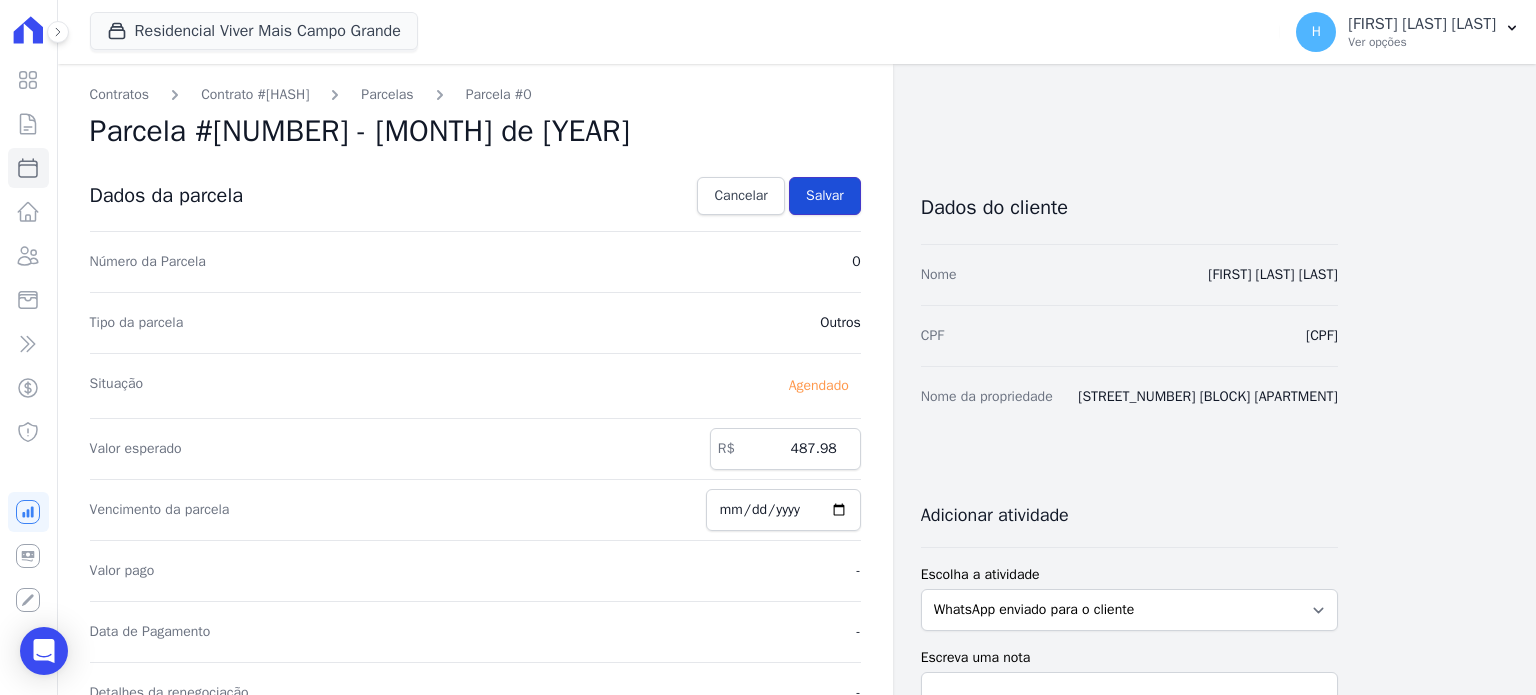 click on "Salvar" at bounding box center [825, 196] 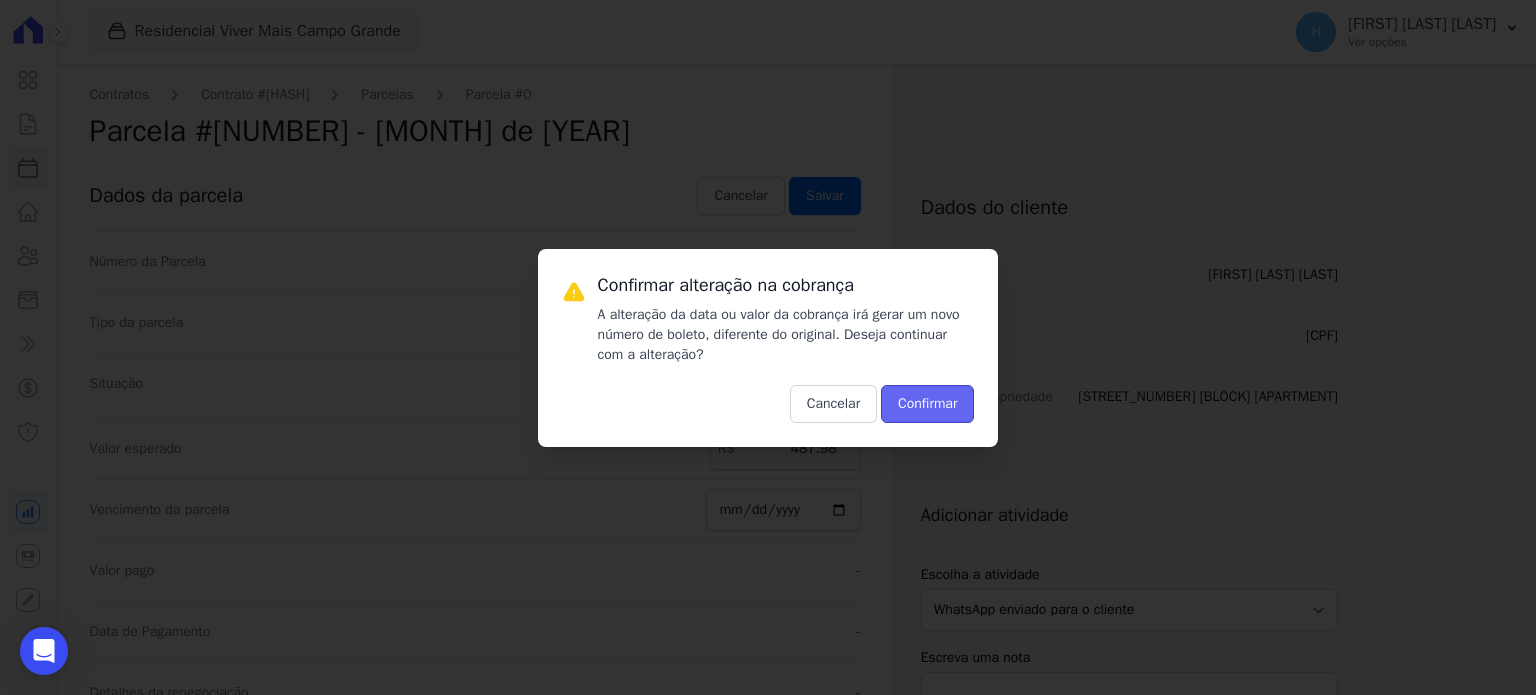 click on "Confirmar" at bounding box center [927, 404] 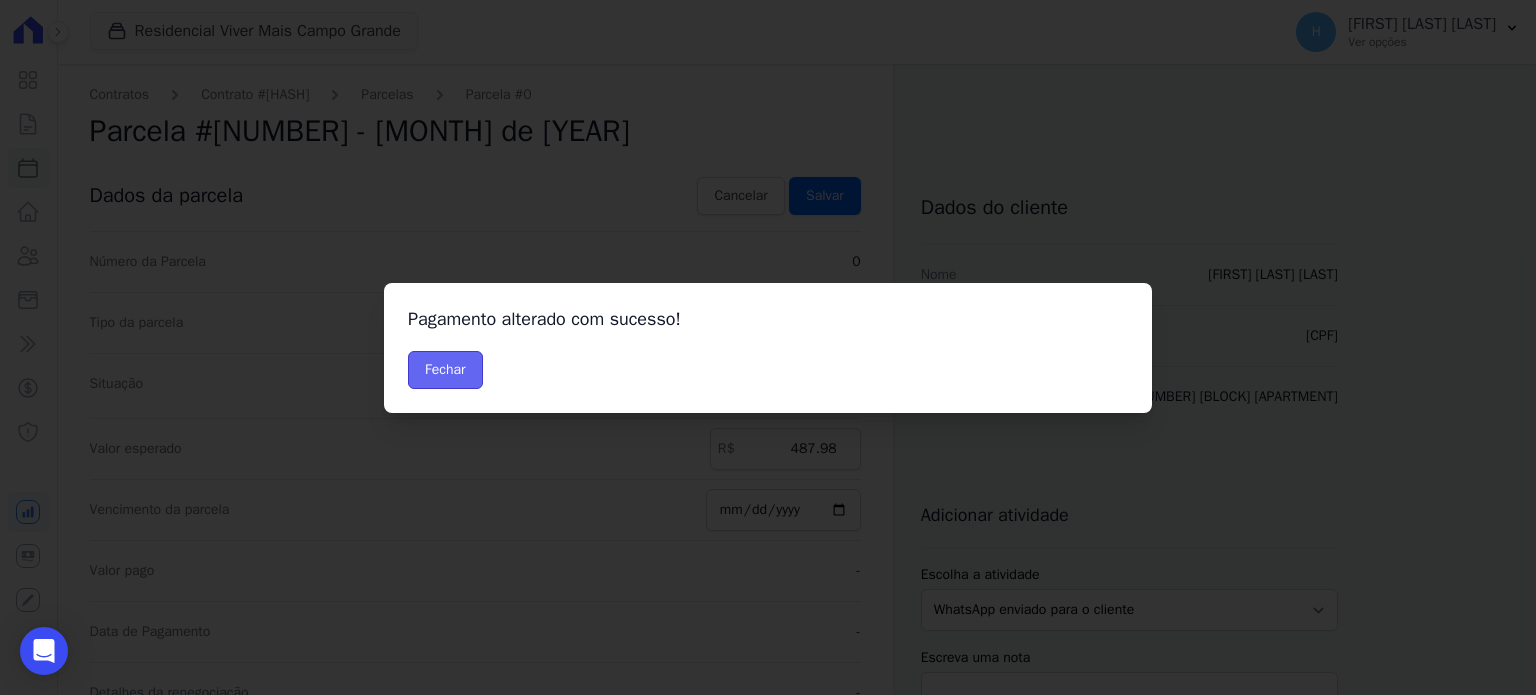 click on "Fechar" at bounding box center [445, 370] 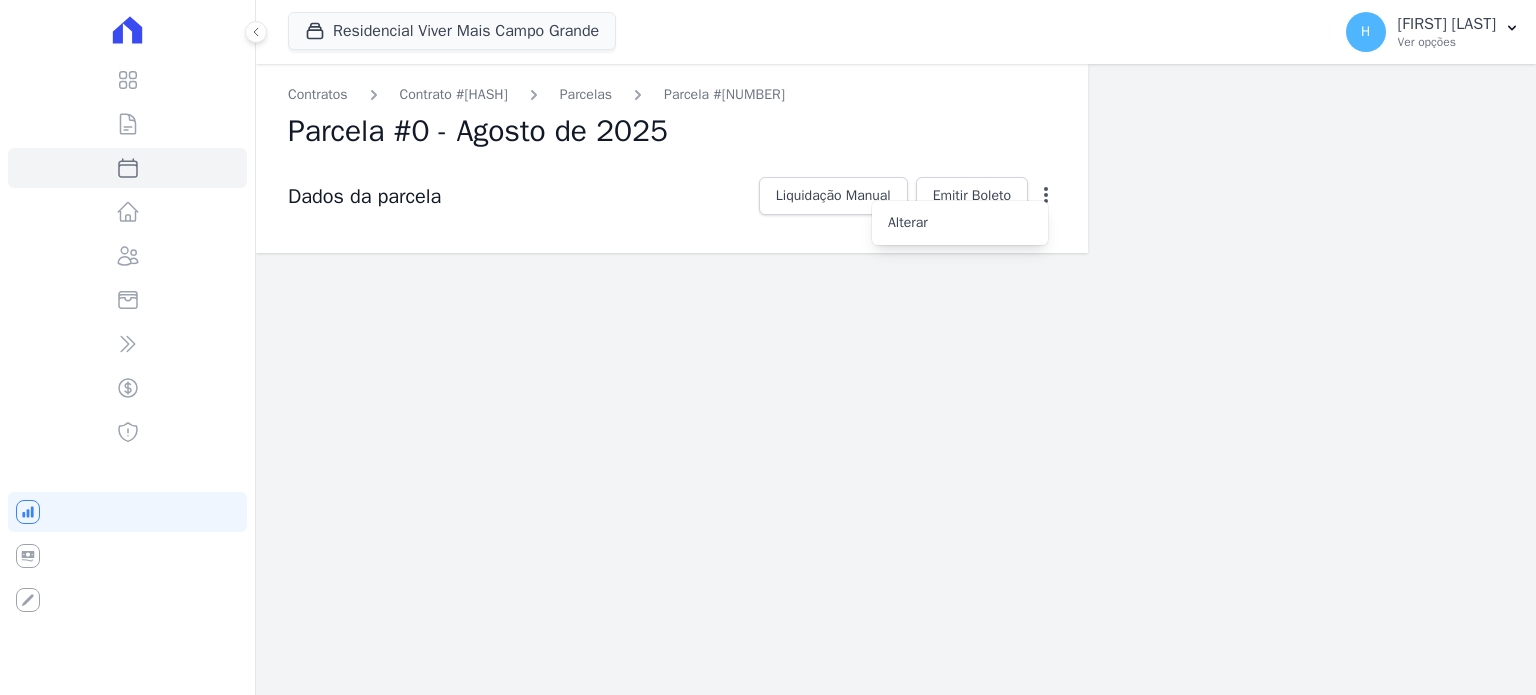scroll, scrollTop: 0, scrollLeft: 0, axis: both 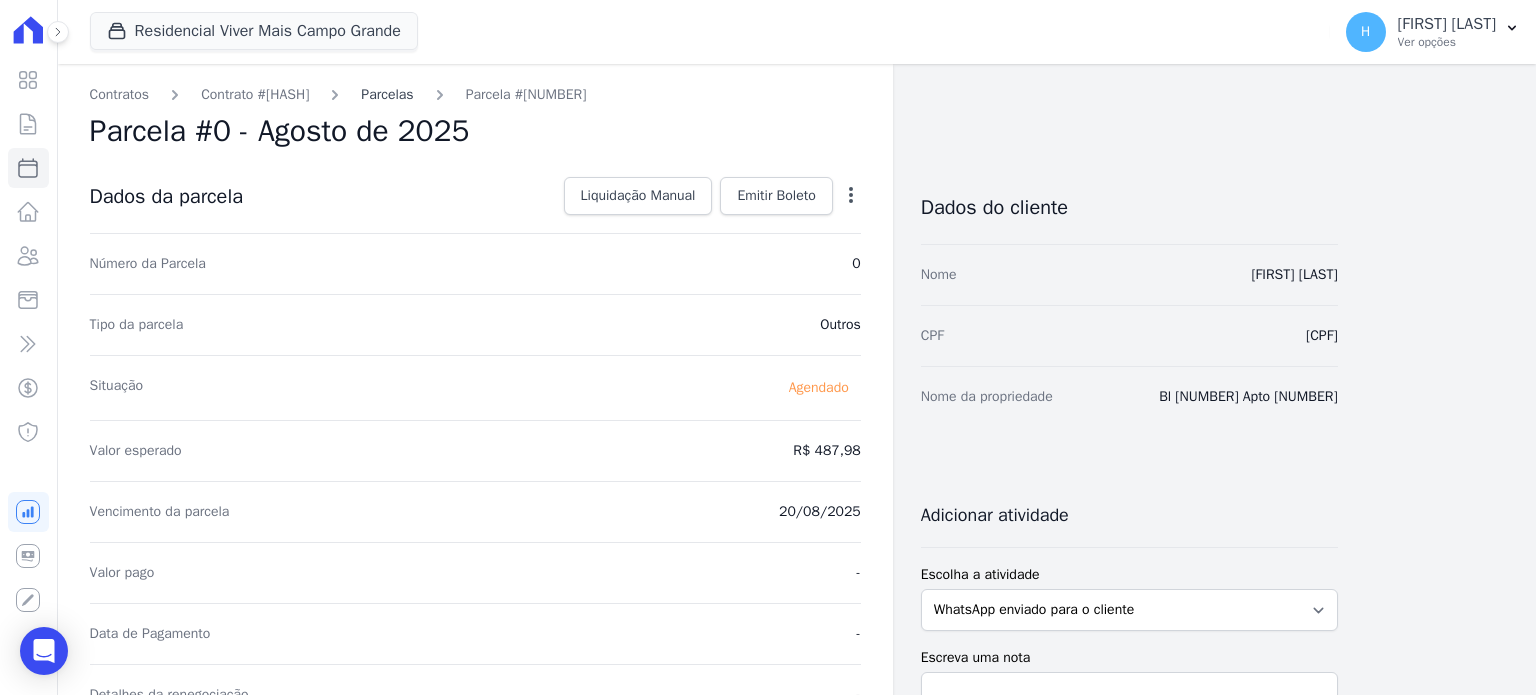 click on "Parcelas" at bounding box center (387, 94) 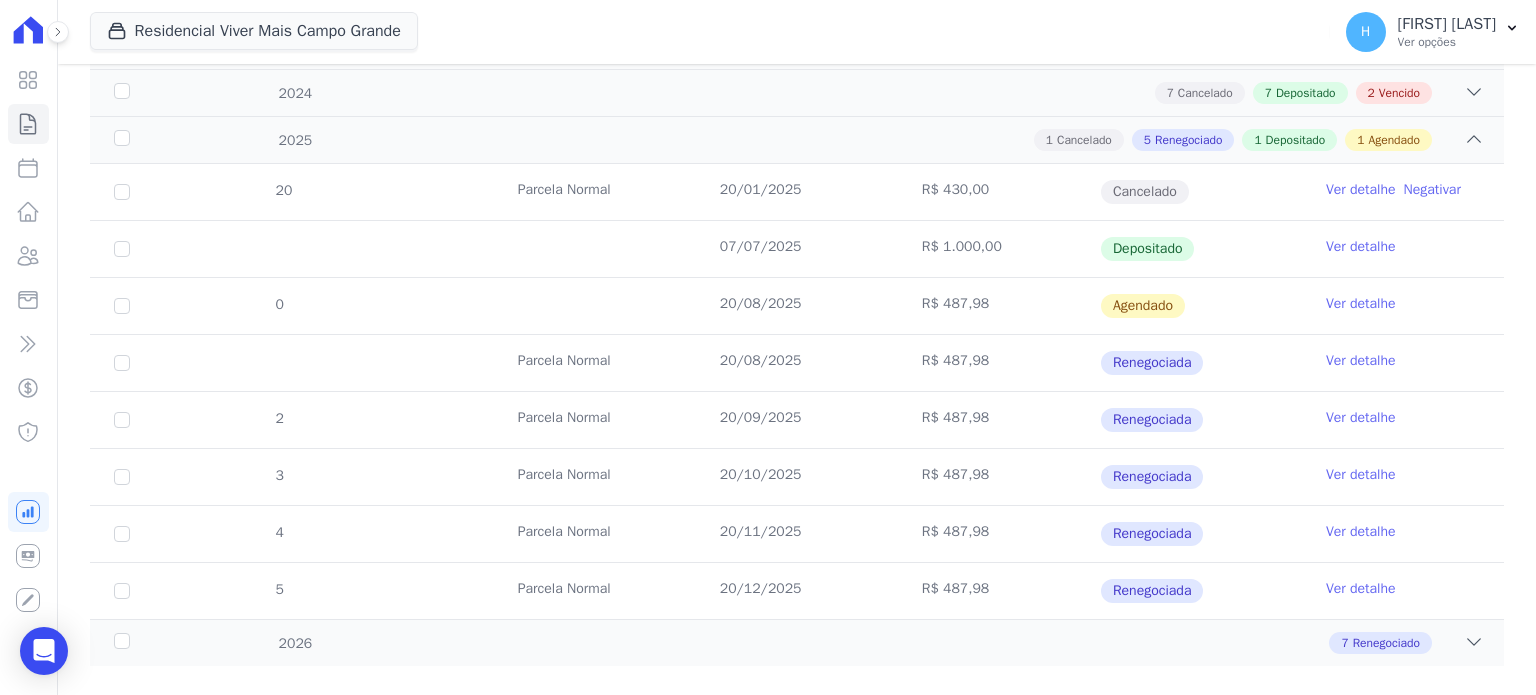 scroll, scrollTop: 400, scrollLeft: 0, axis: vertical 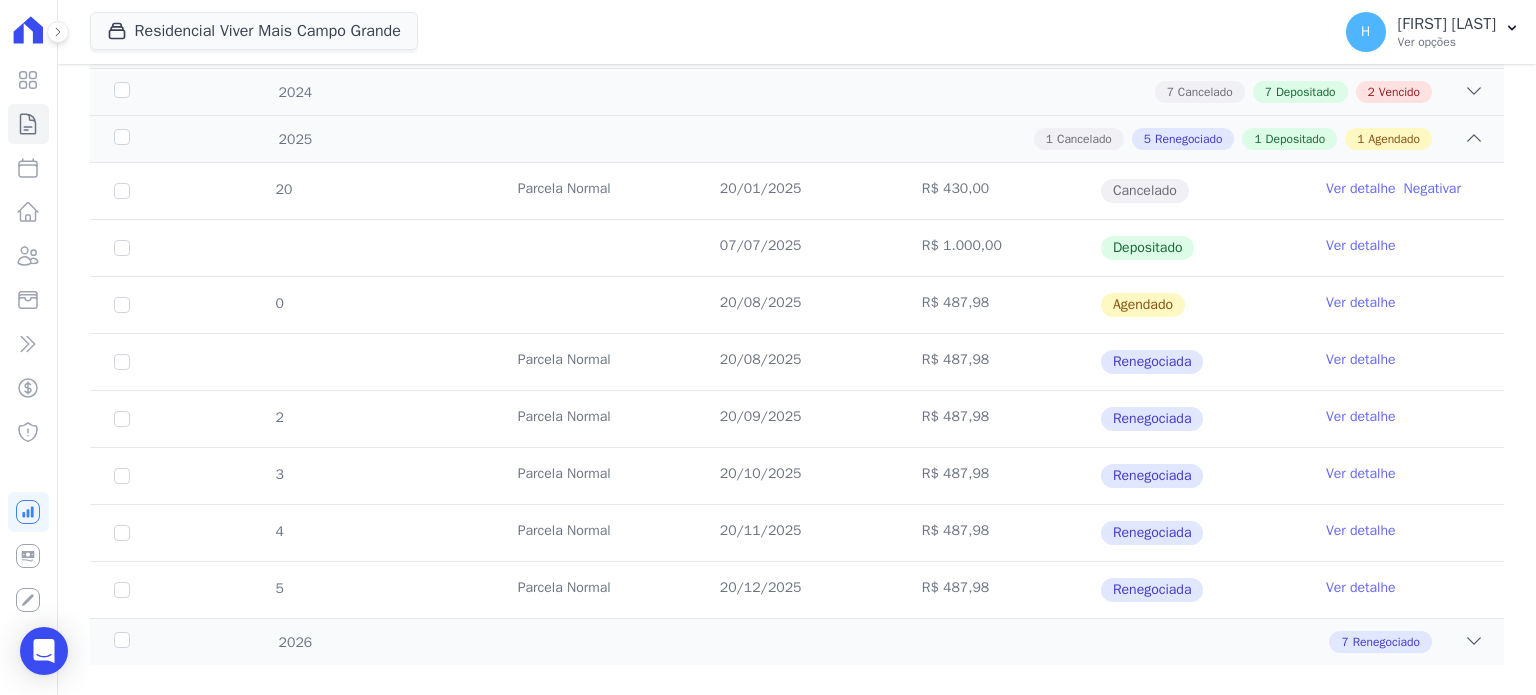 click on "Ver detalhe" at bounding box center [1361, 360] 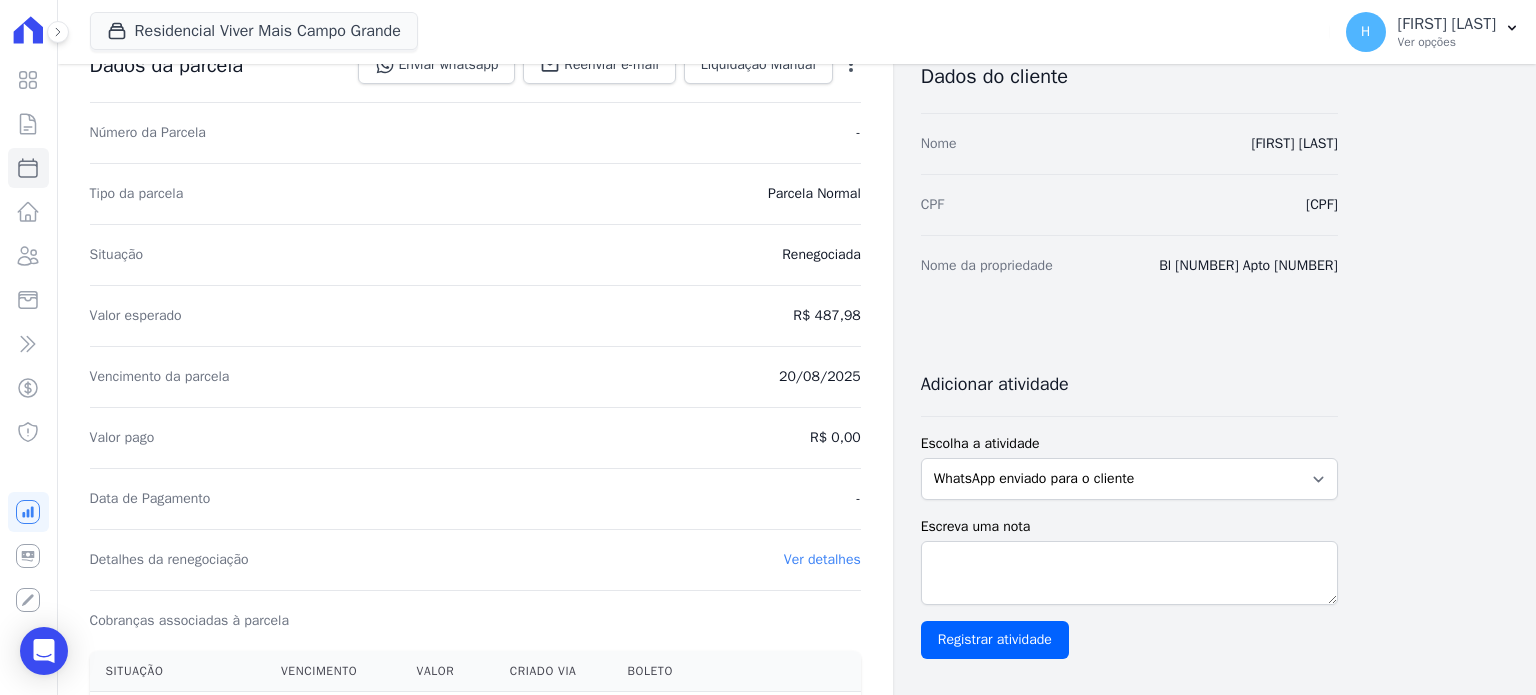 scroll, scrollTop: 300, scrollLeft: 0, axis: vertical 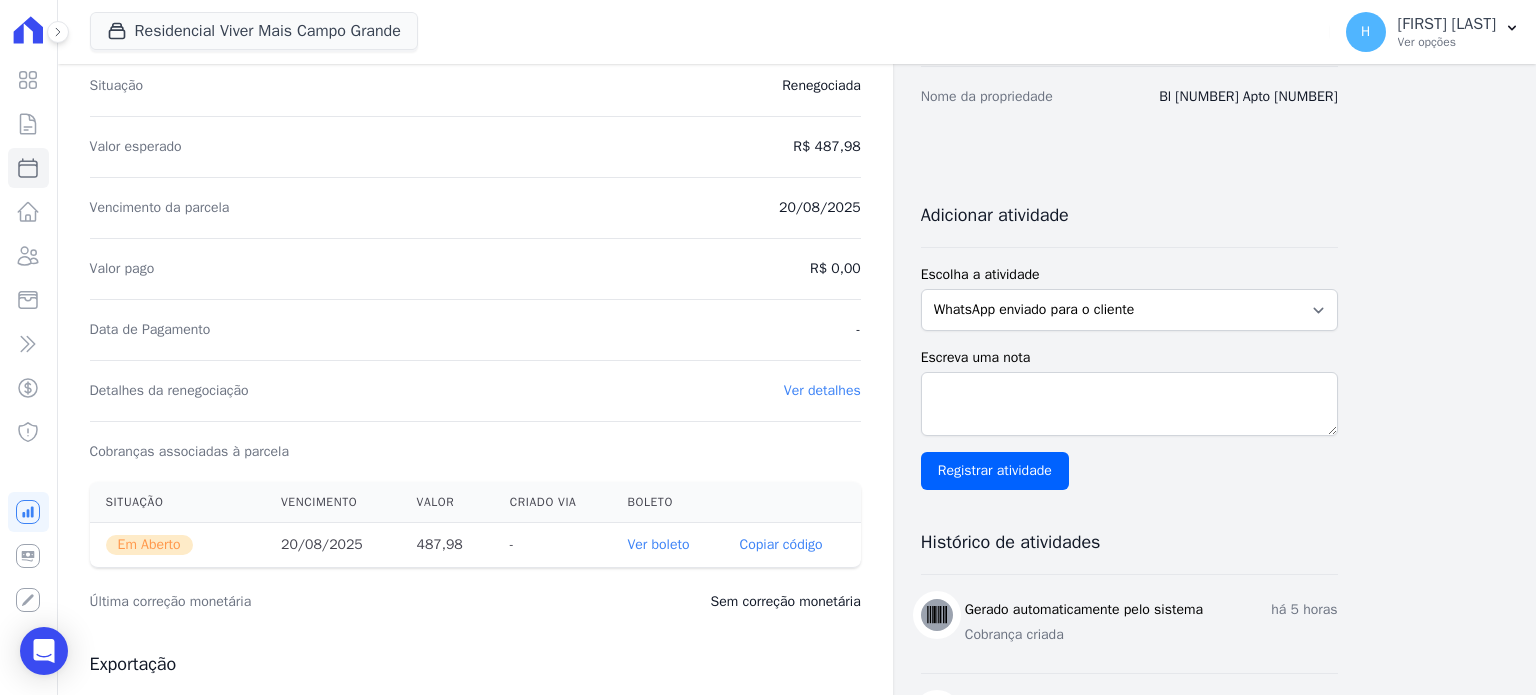 click on "Ver boleto" at bounding box center (658, 544) 